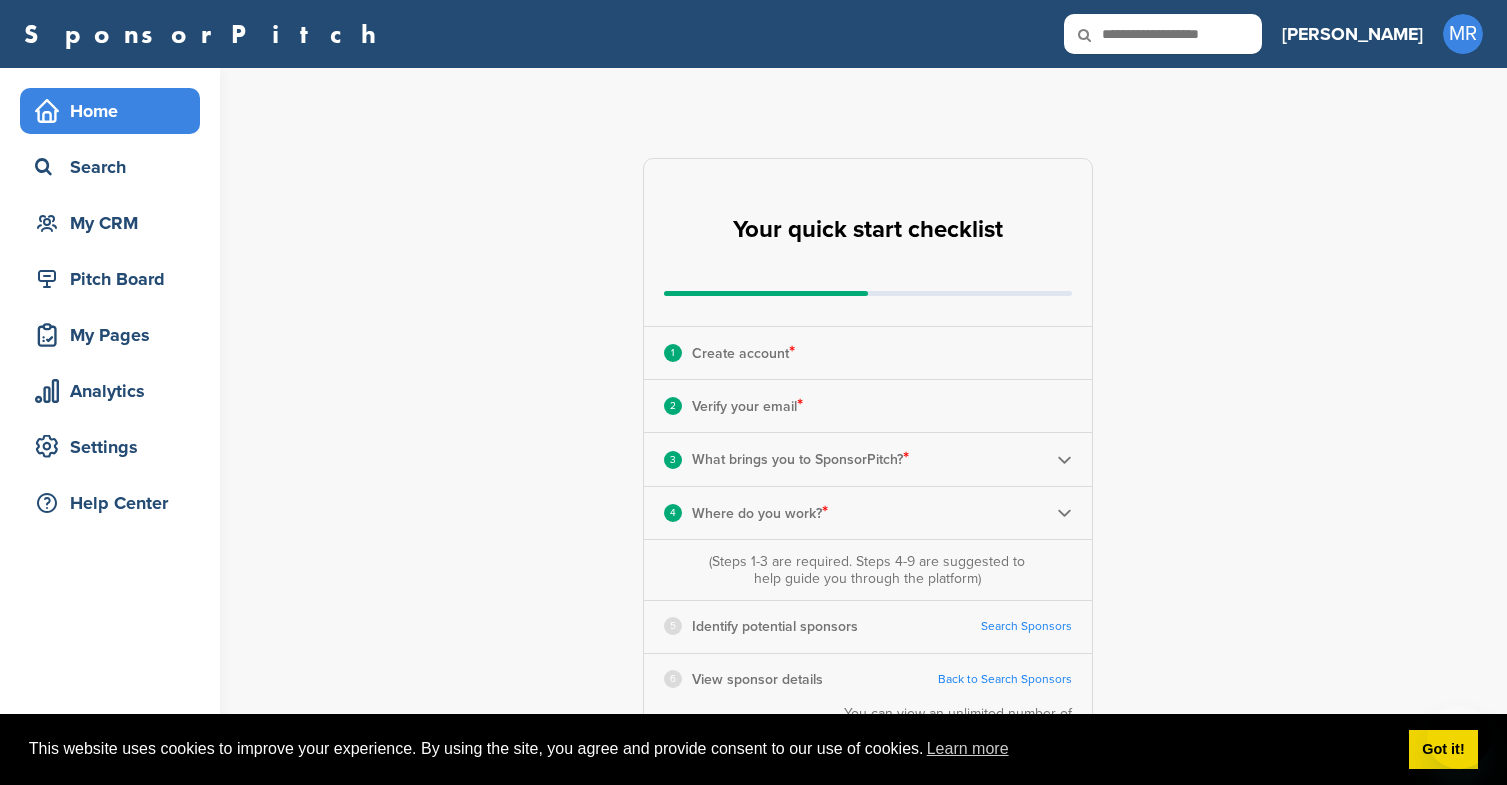 scroll, scrollTop: 0, scrollLeft: 0, axis: both 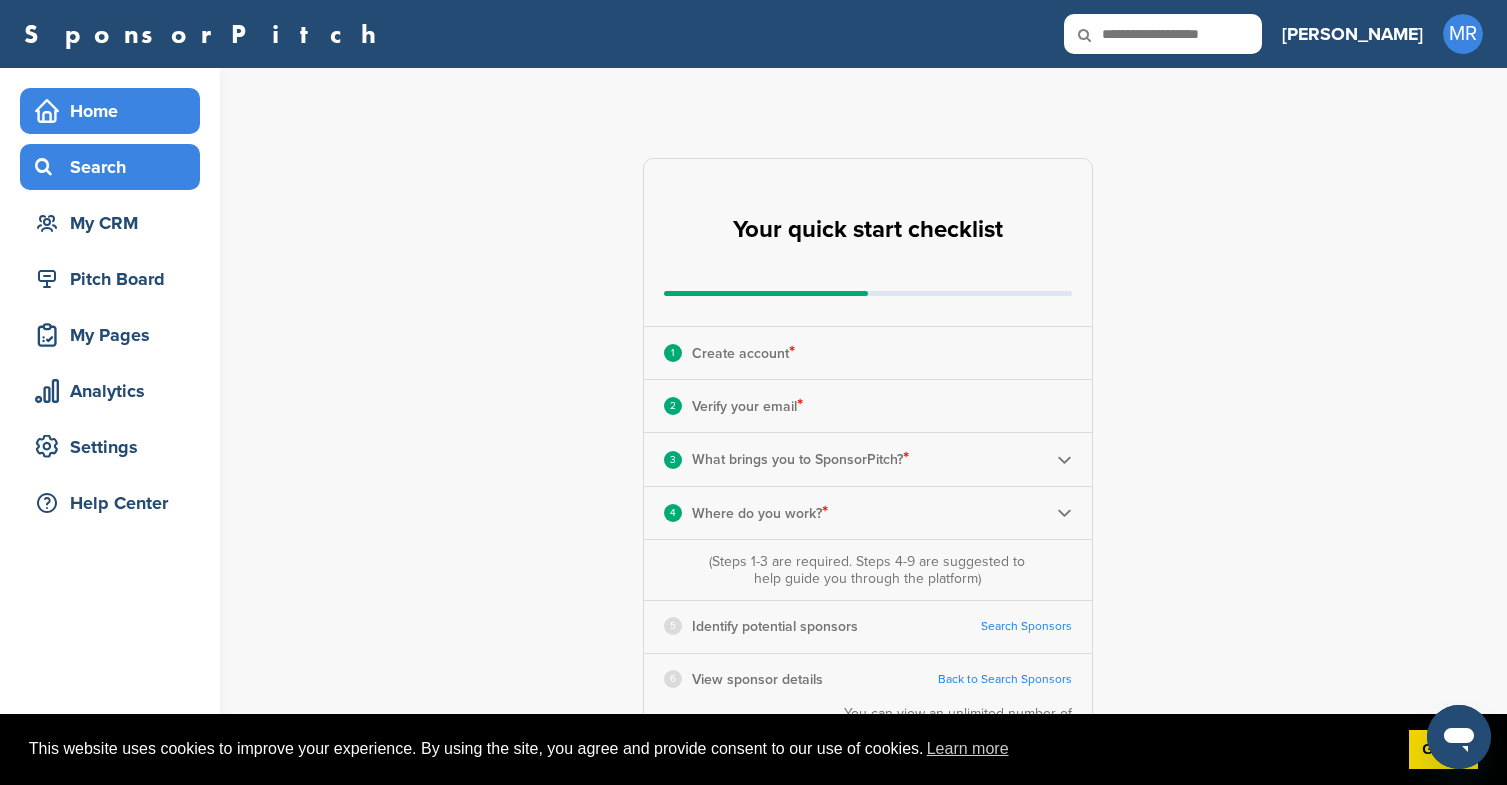 click on "Search" at bounding box center [110, 167] 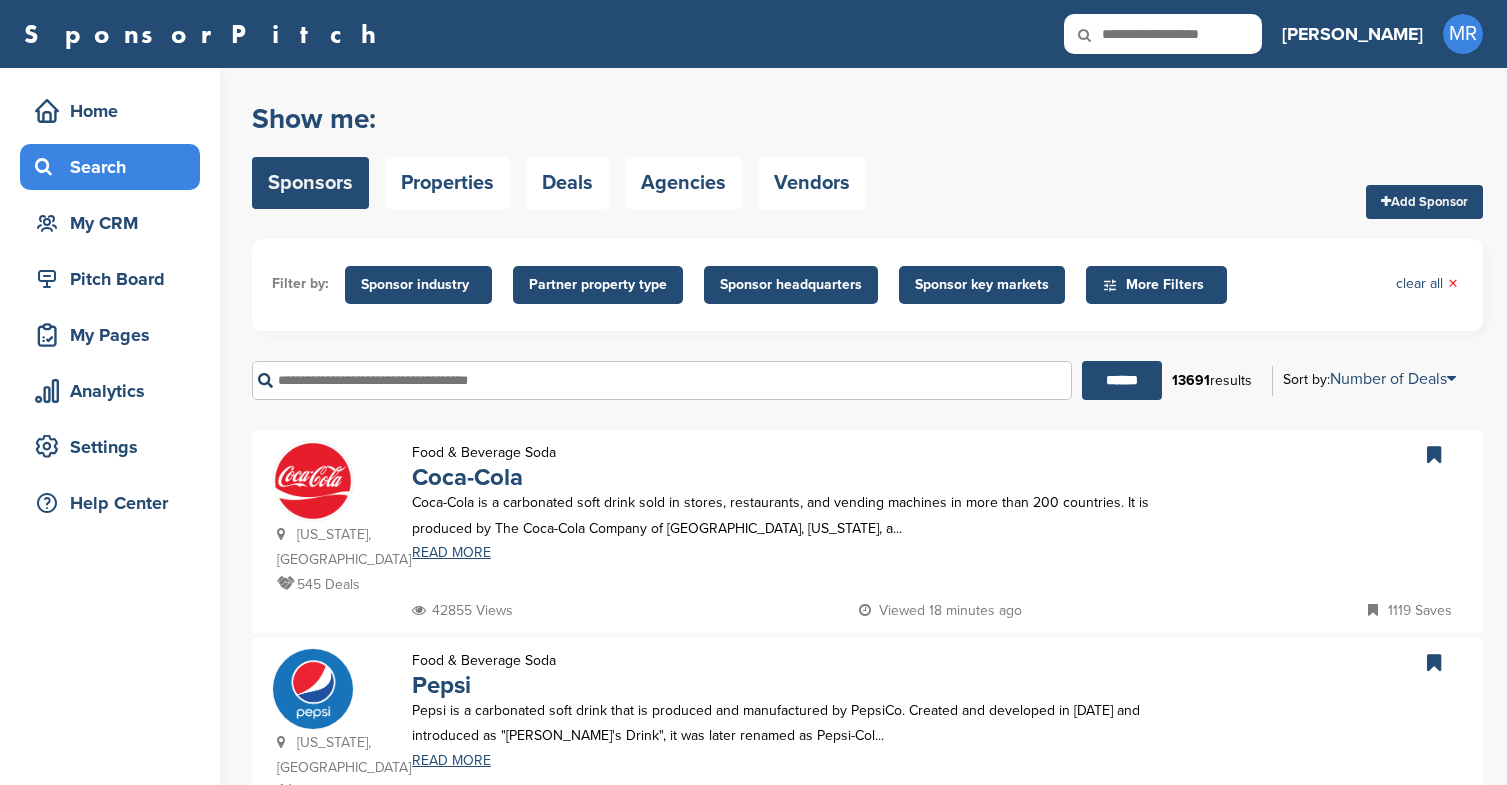scroll, scrollTop: 0, scrollLeft: 0, axis: both 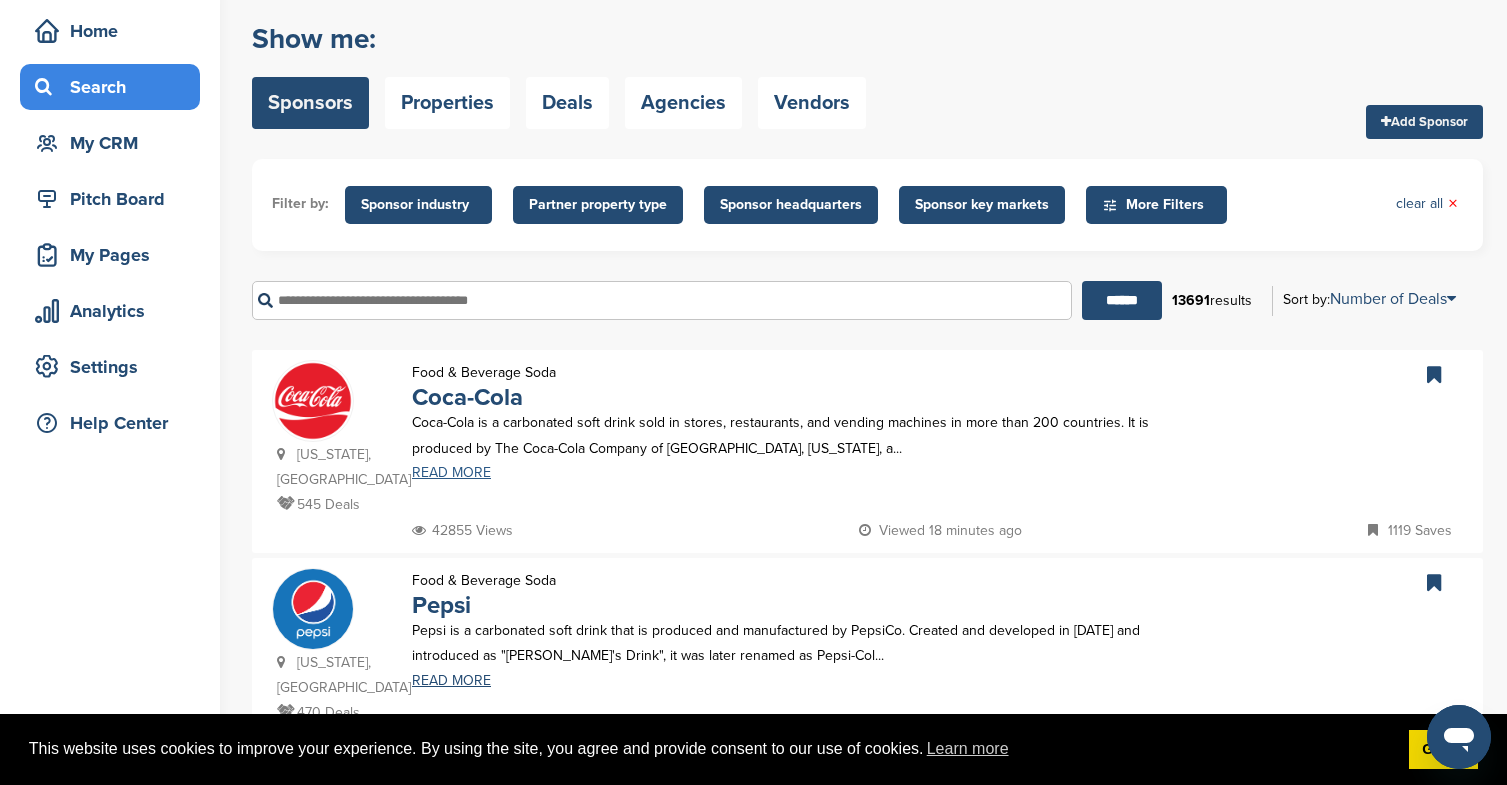 click on "READ MORE" at bounding box center [793, 473] 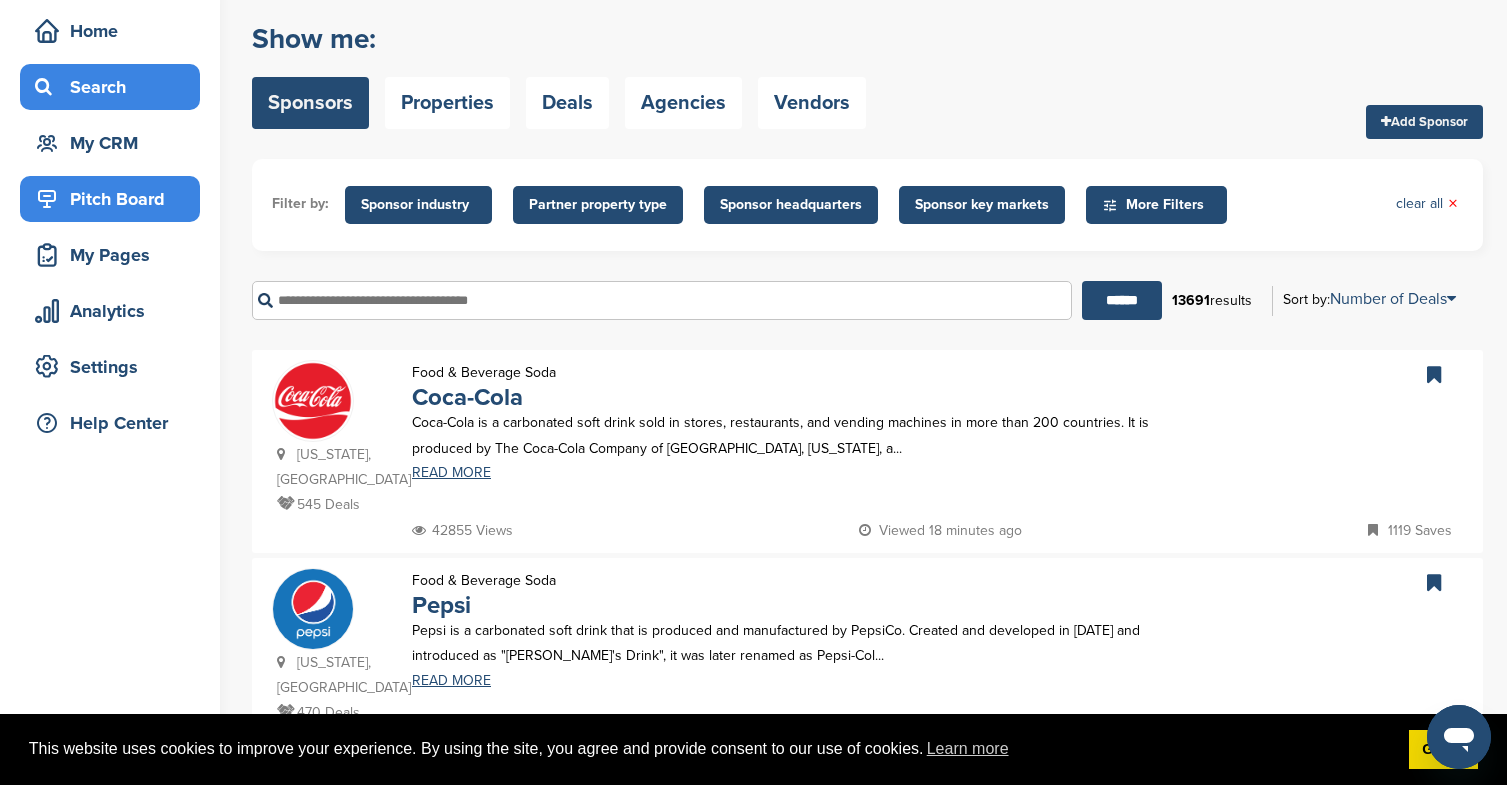 click on "Pitch Board" at bounding box center (115, 199) 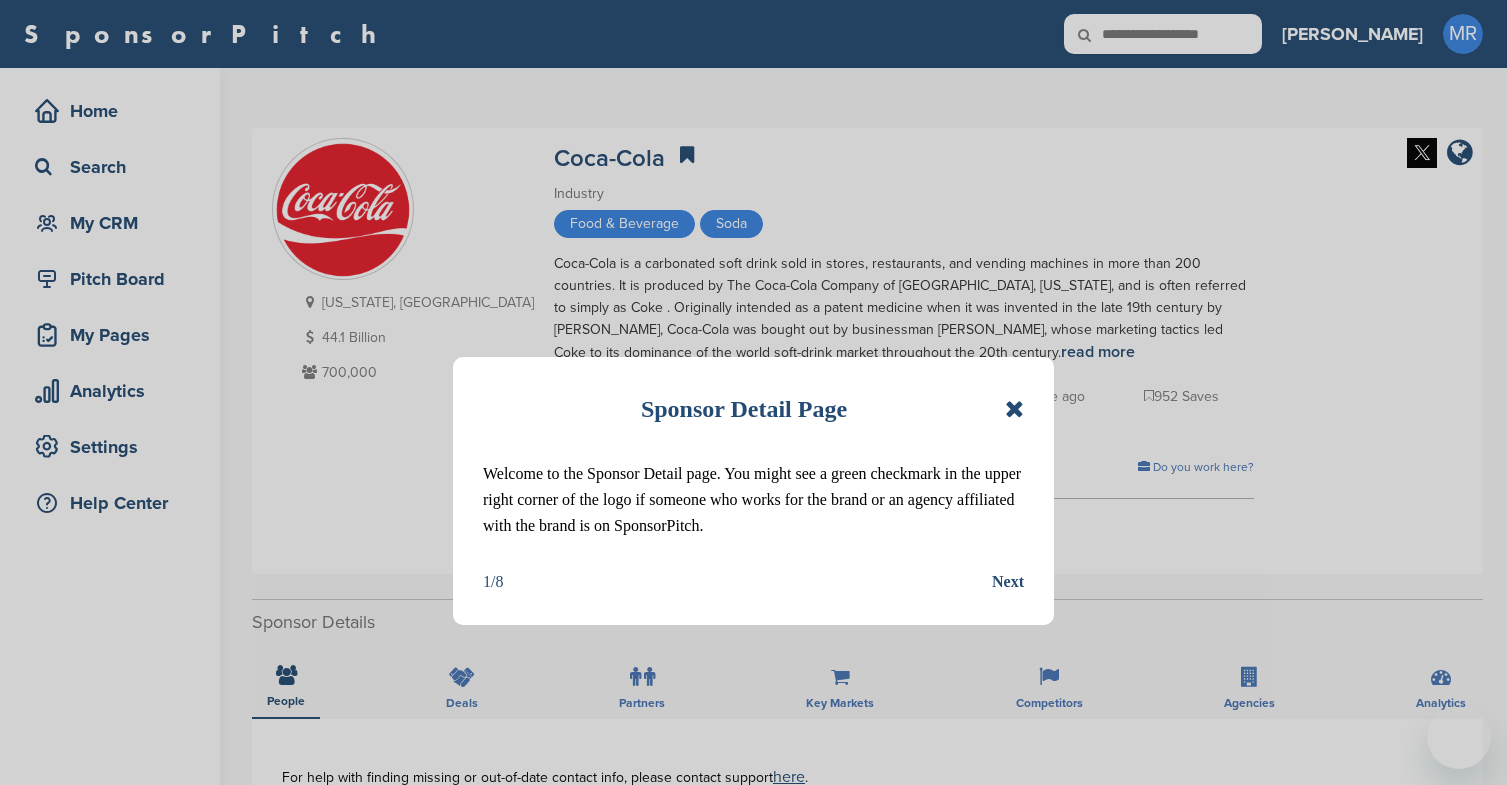 scroll, scrollTop: 0, scrollLeft: 0, axis: both 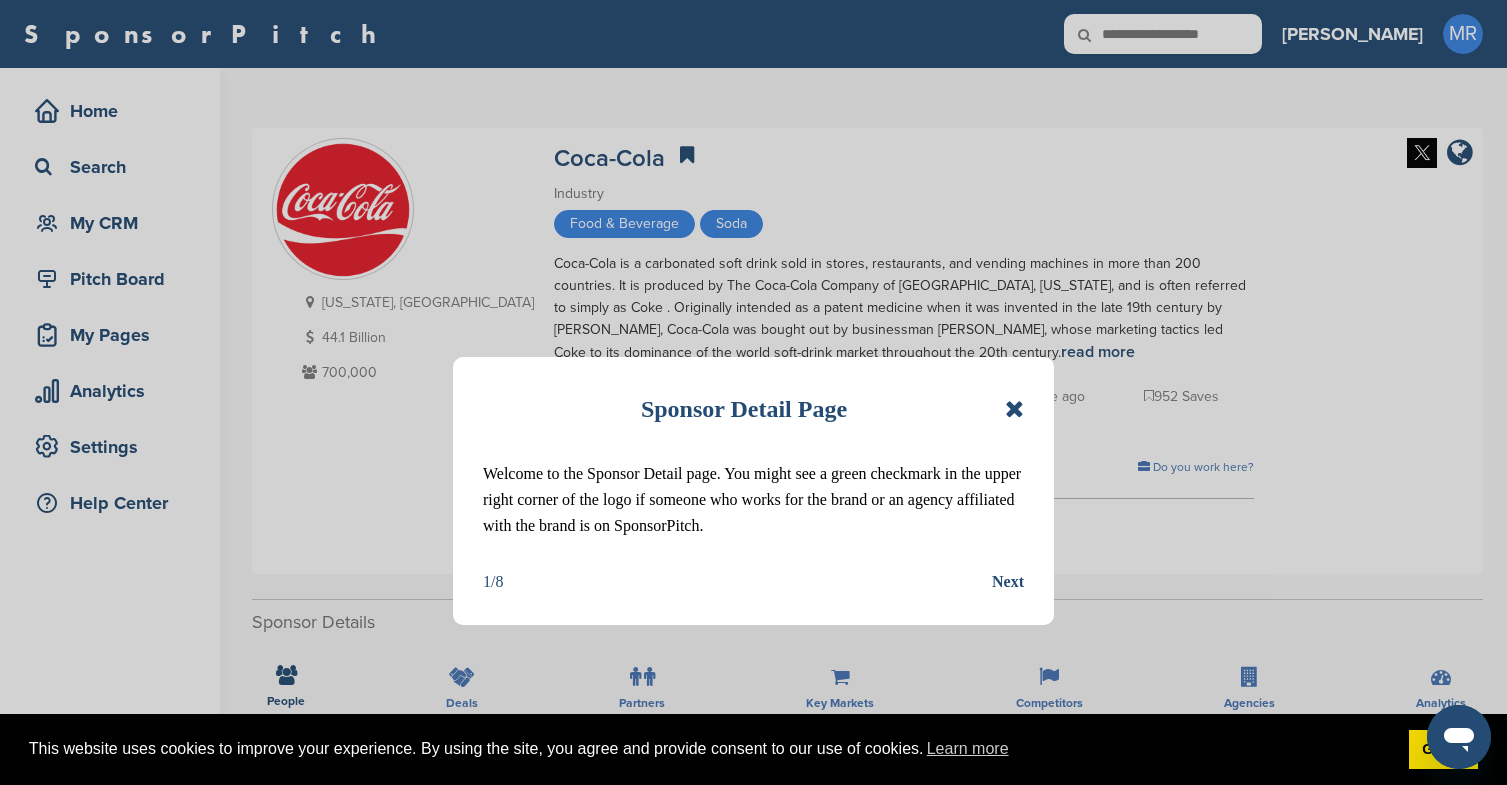 click on "Next" at bounding box center (1008, 582) 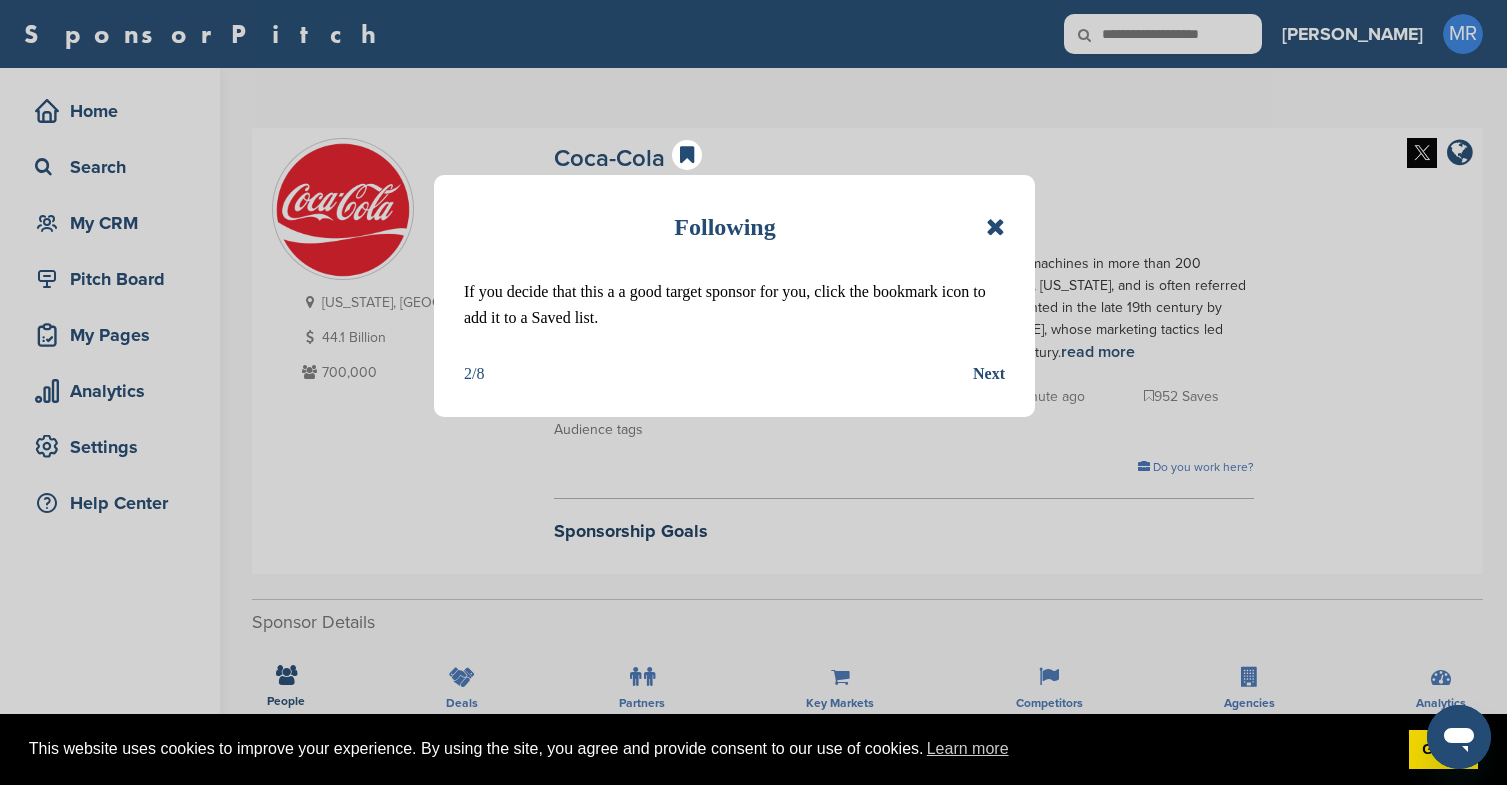 click on "Next" at bounding box center (989, 374) 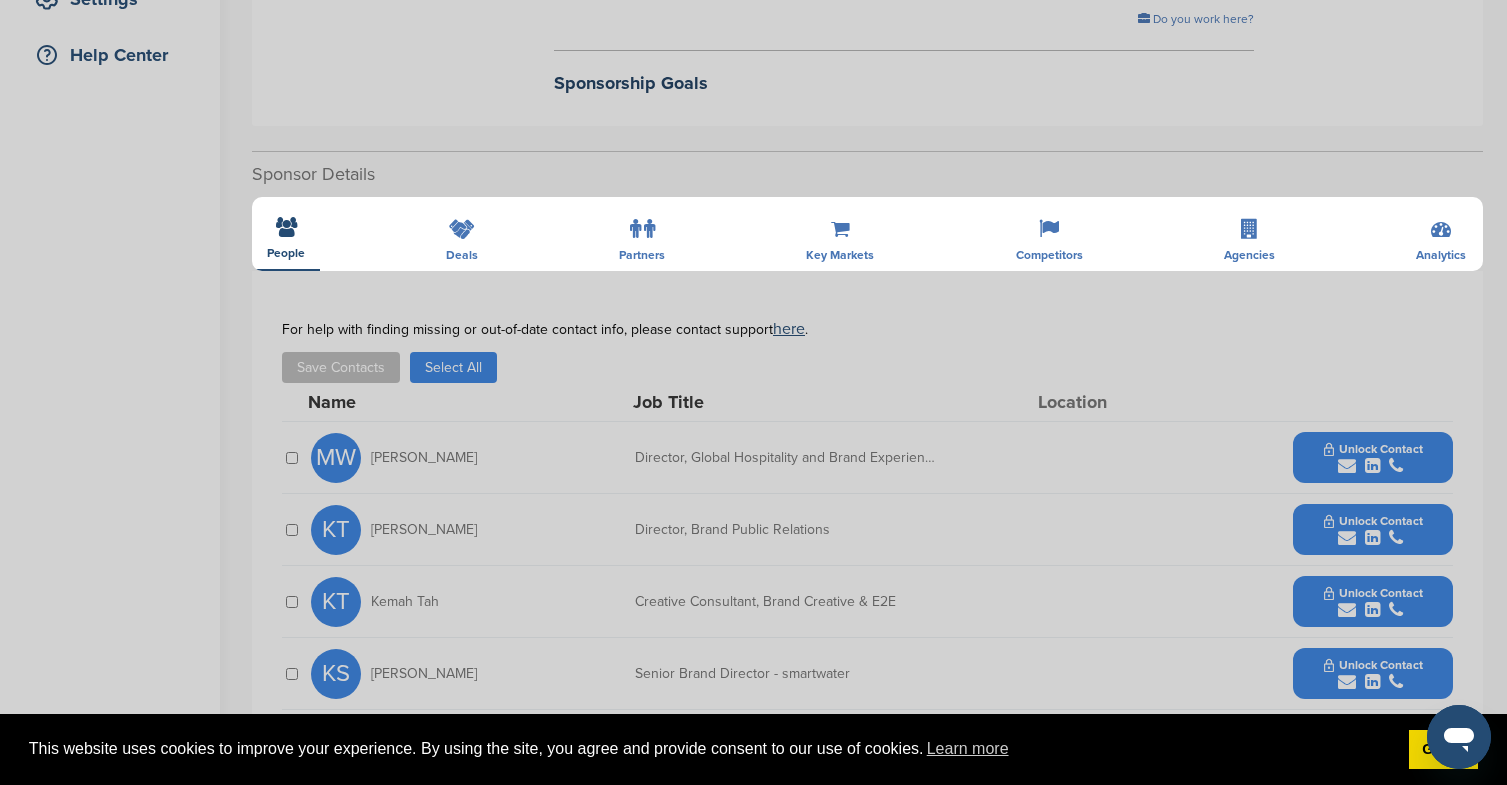 scroll, scrollTop: 878, scrollLeft: 0, axis: vertical 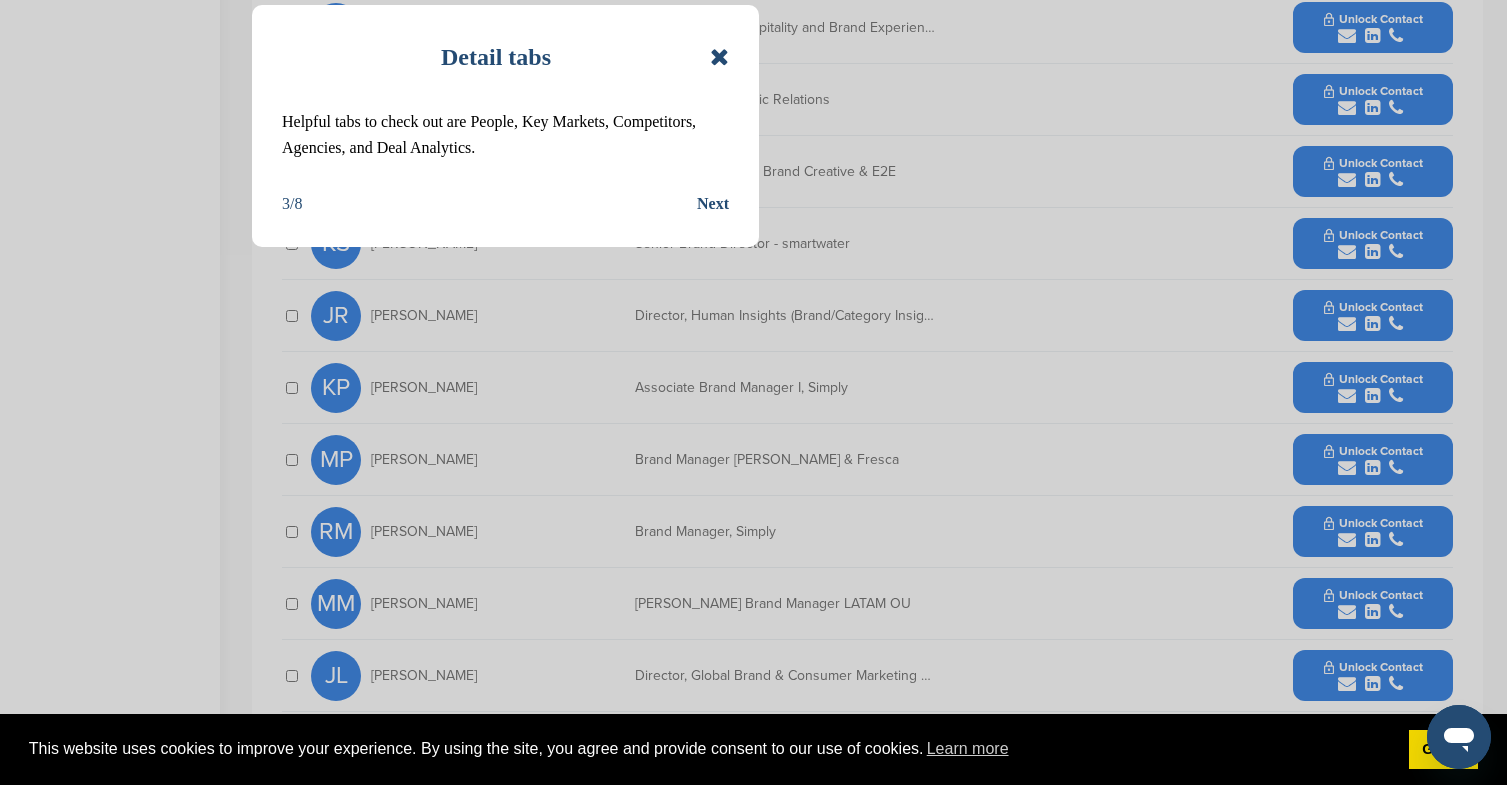 click at bounding box center [719, 57] 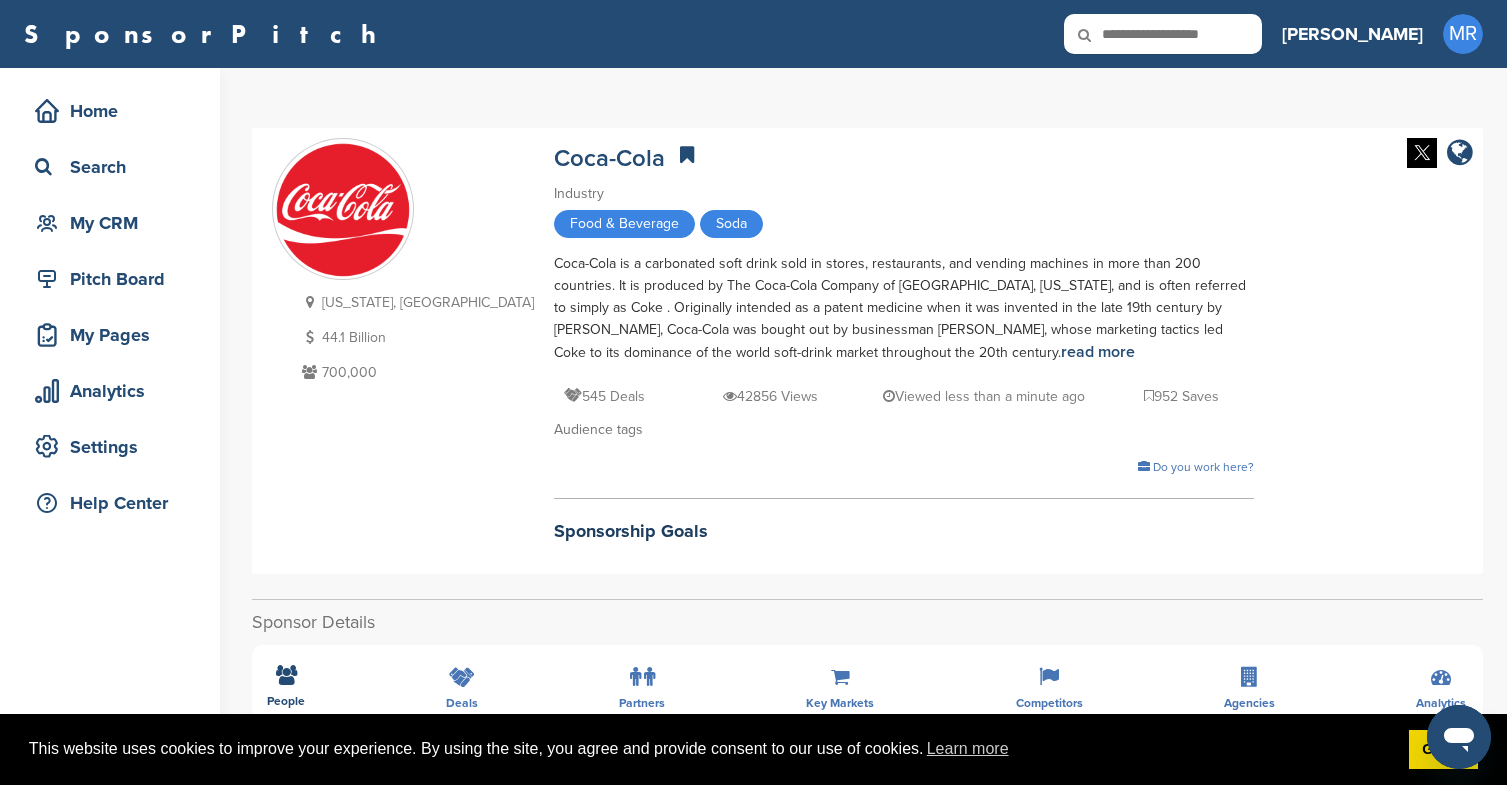 scroll, scrollTop: 0, scrollLeft: 0, axis: both 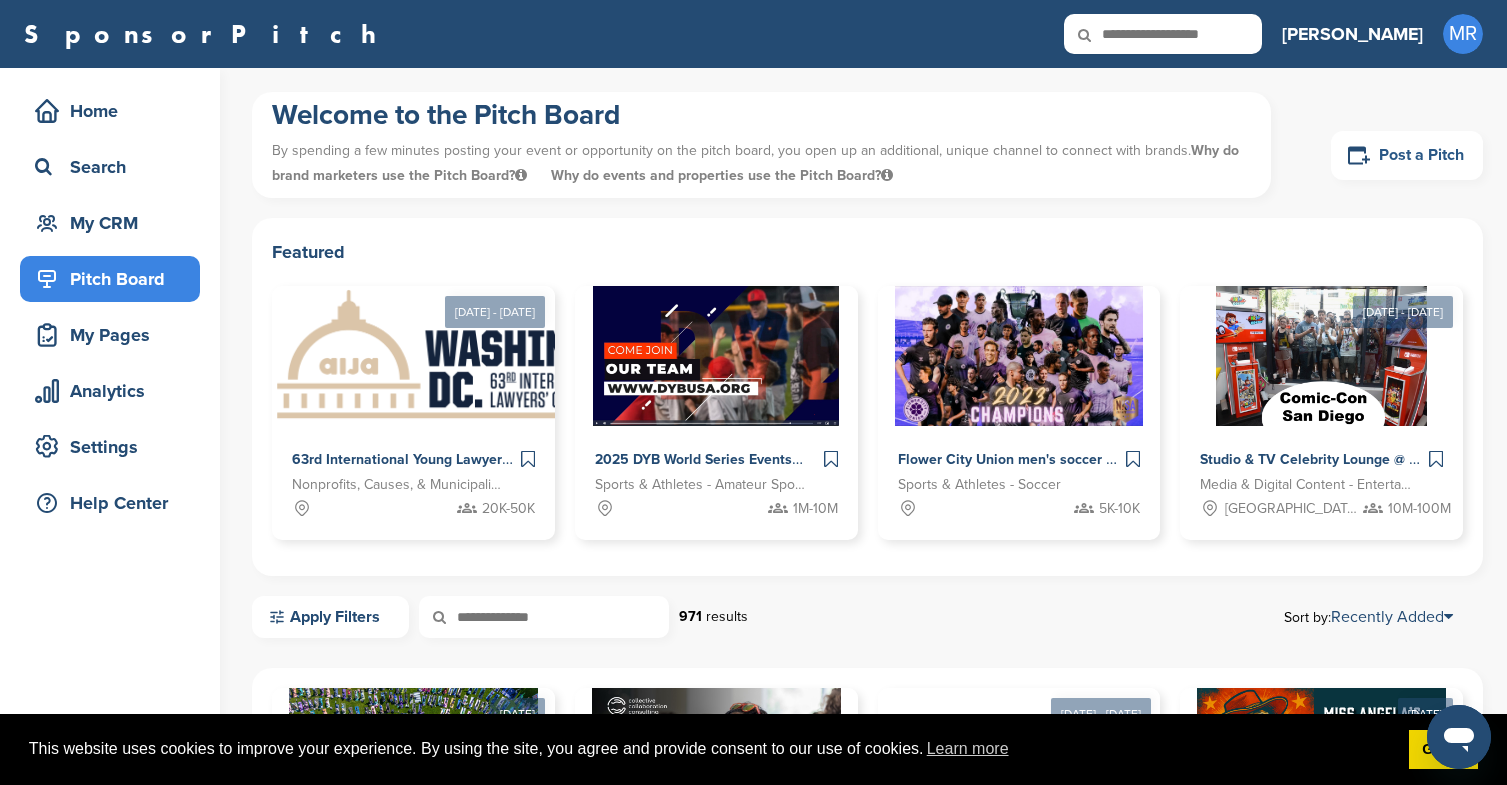 click on "Post a Pitch" at bounding box center [1407, 155] 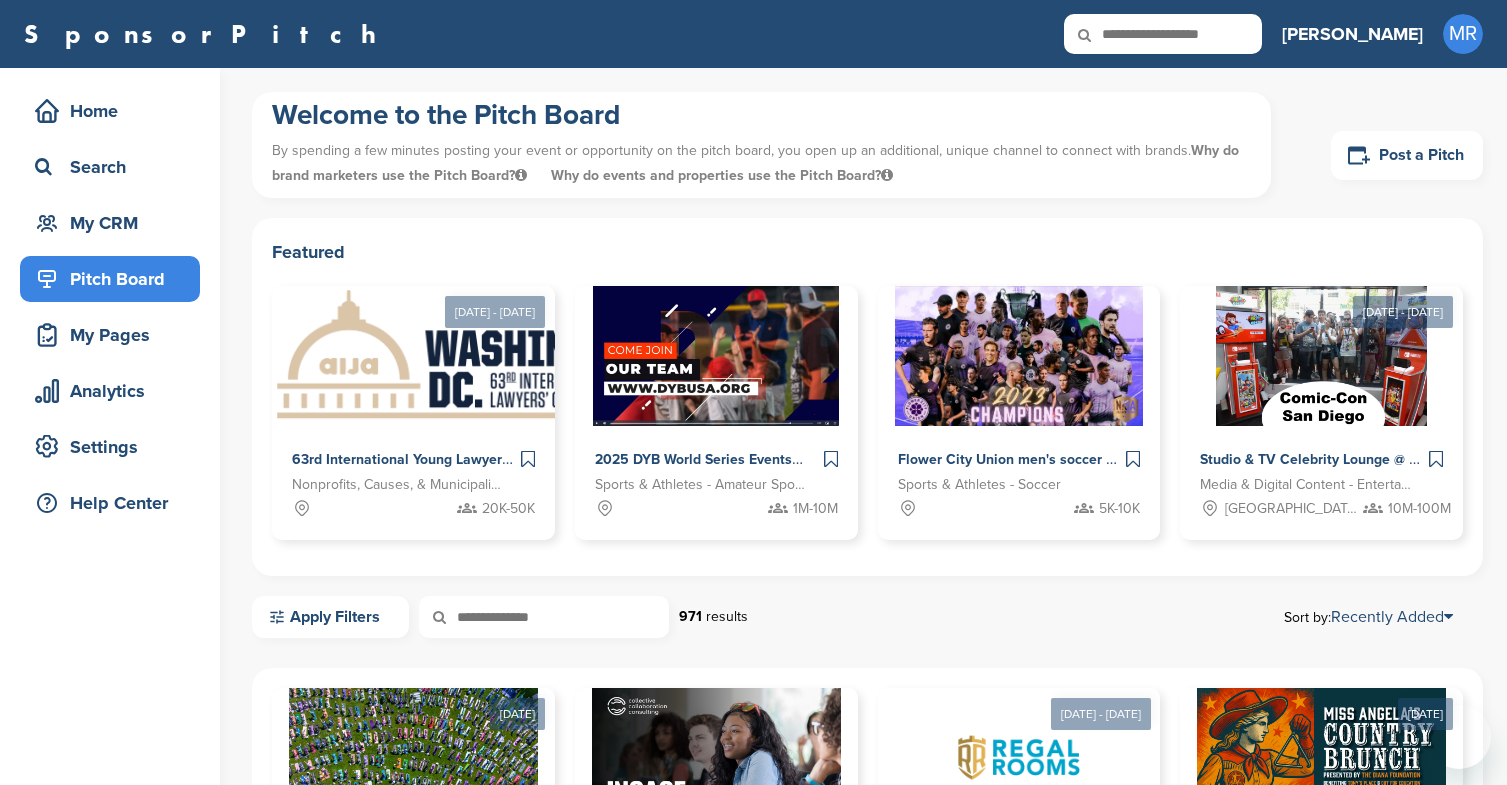 scroll, scrollTop: 0, scrollLeft: 0, axis: both 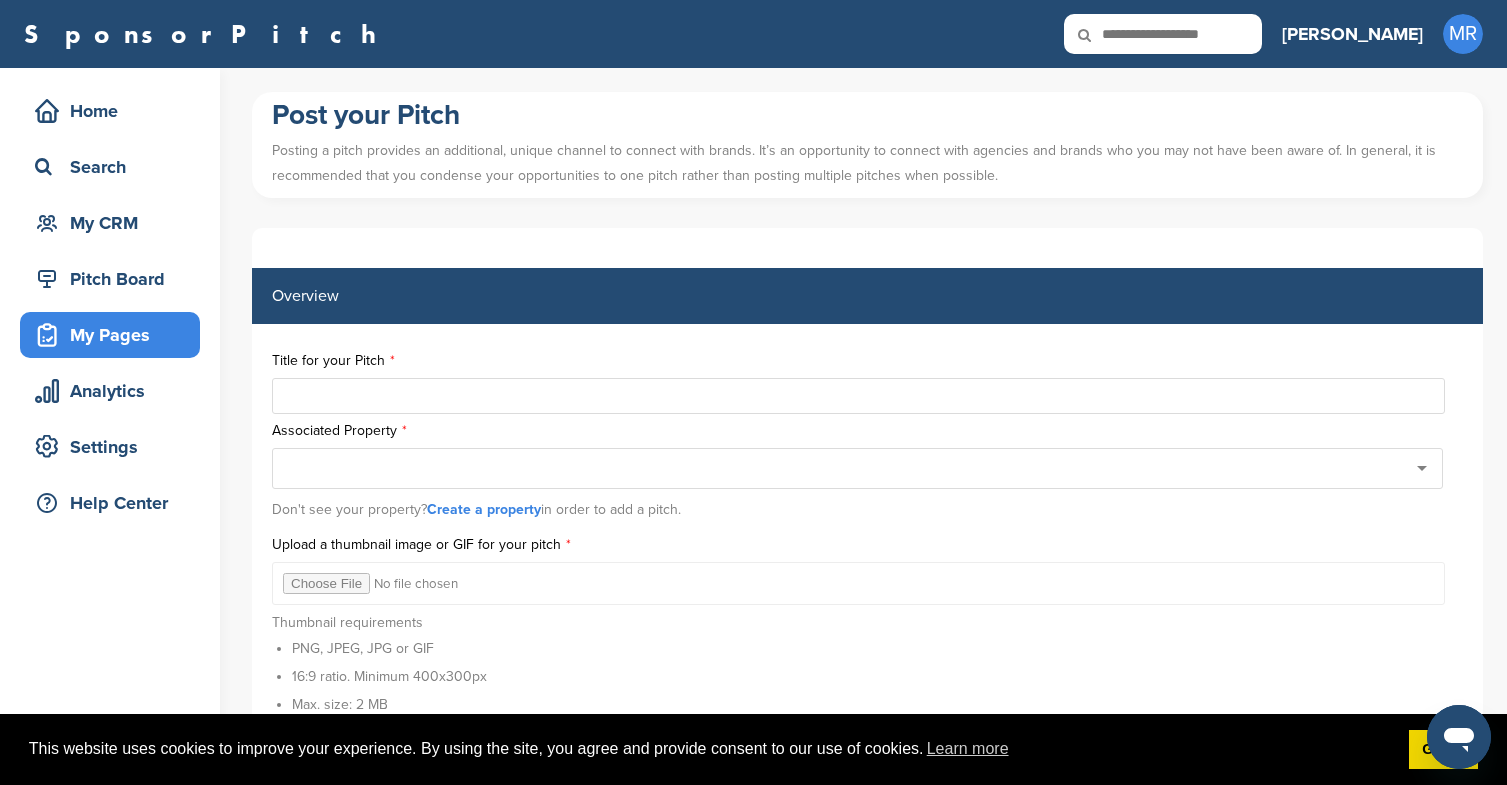 type on "*" 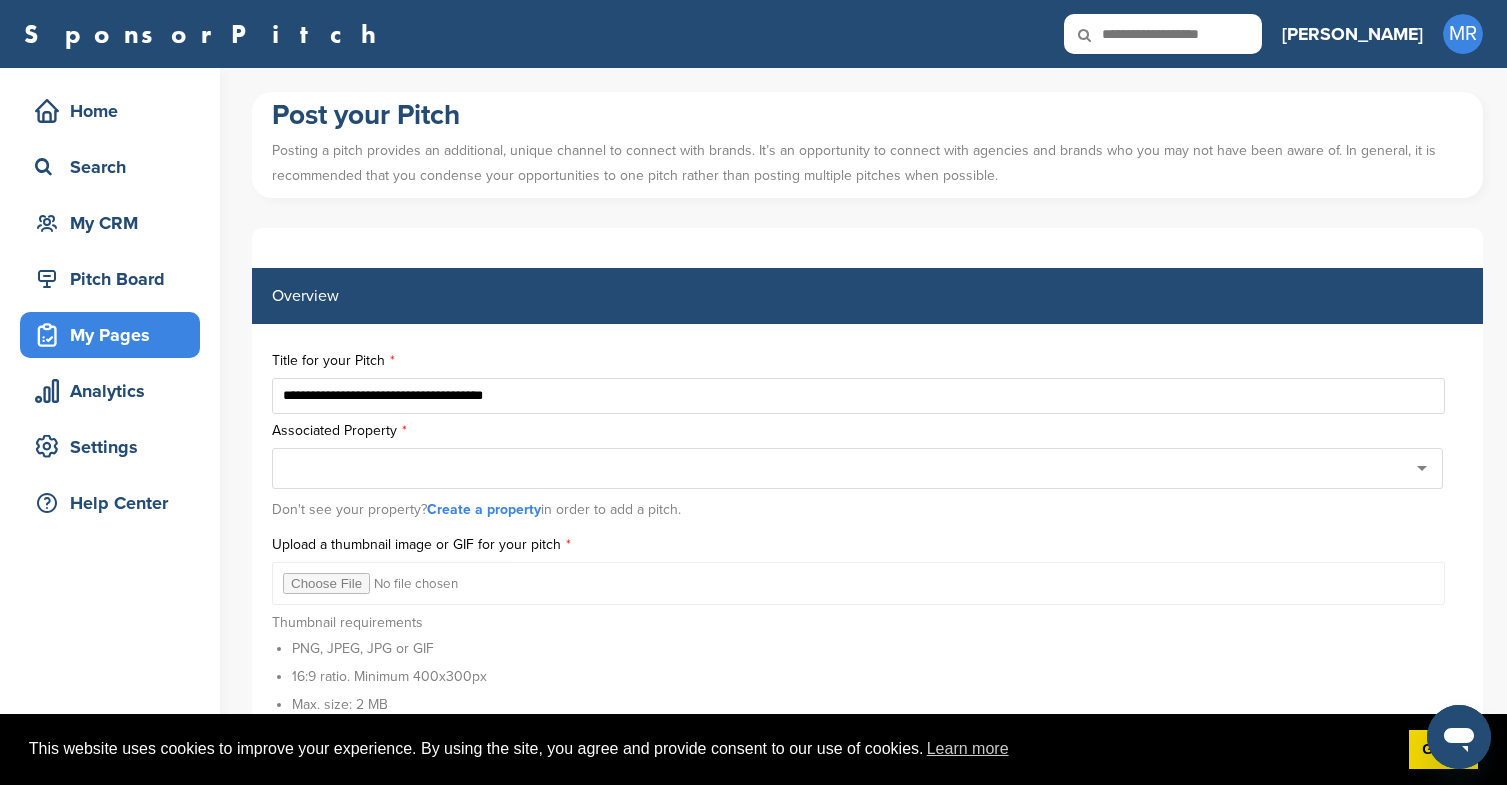 type on "**********" 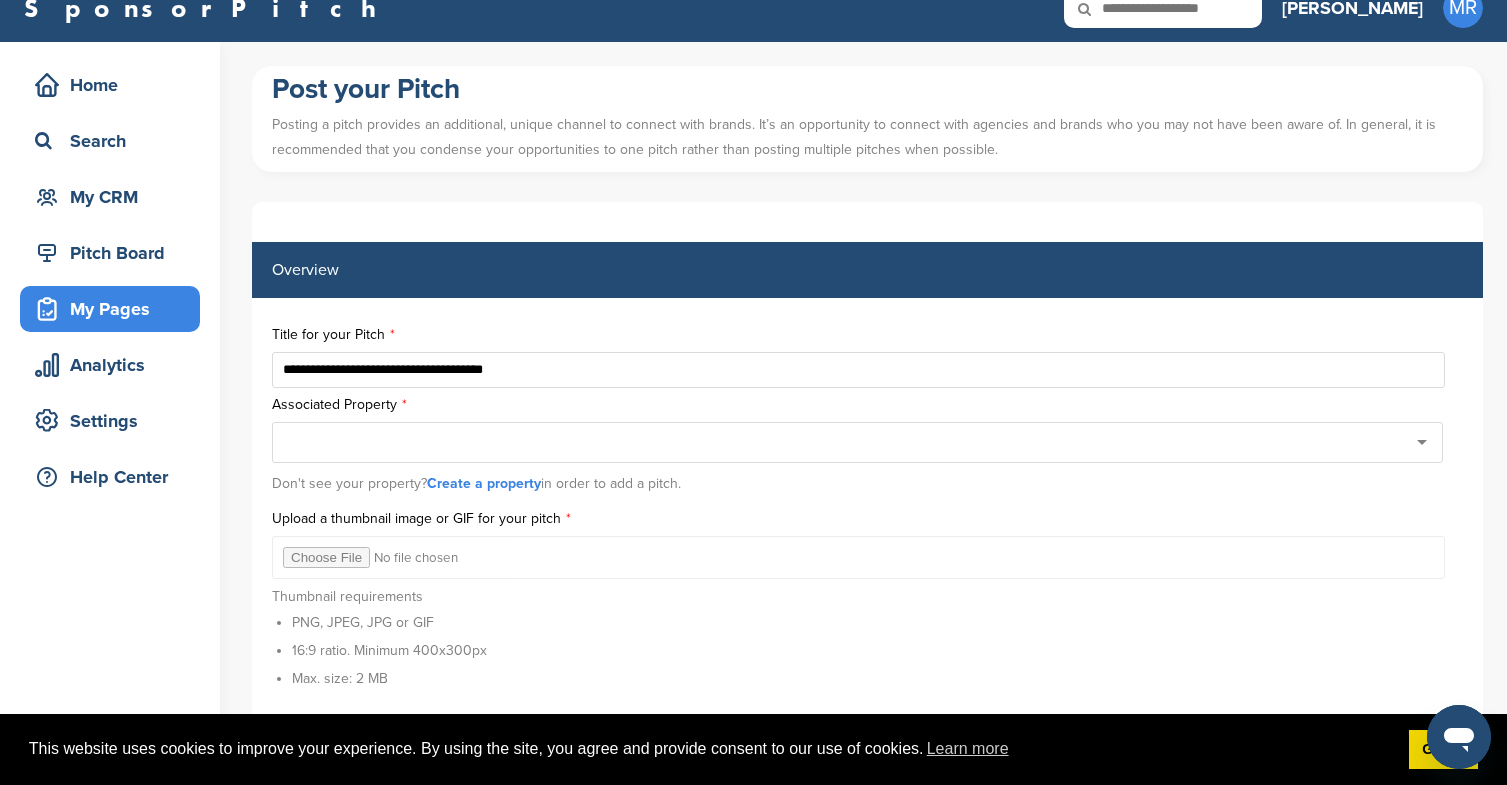 click on "Create a property" at bounding box center [484, 483] 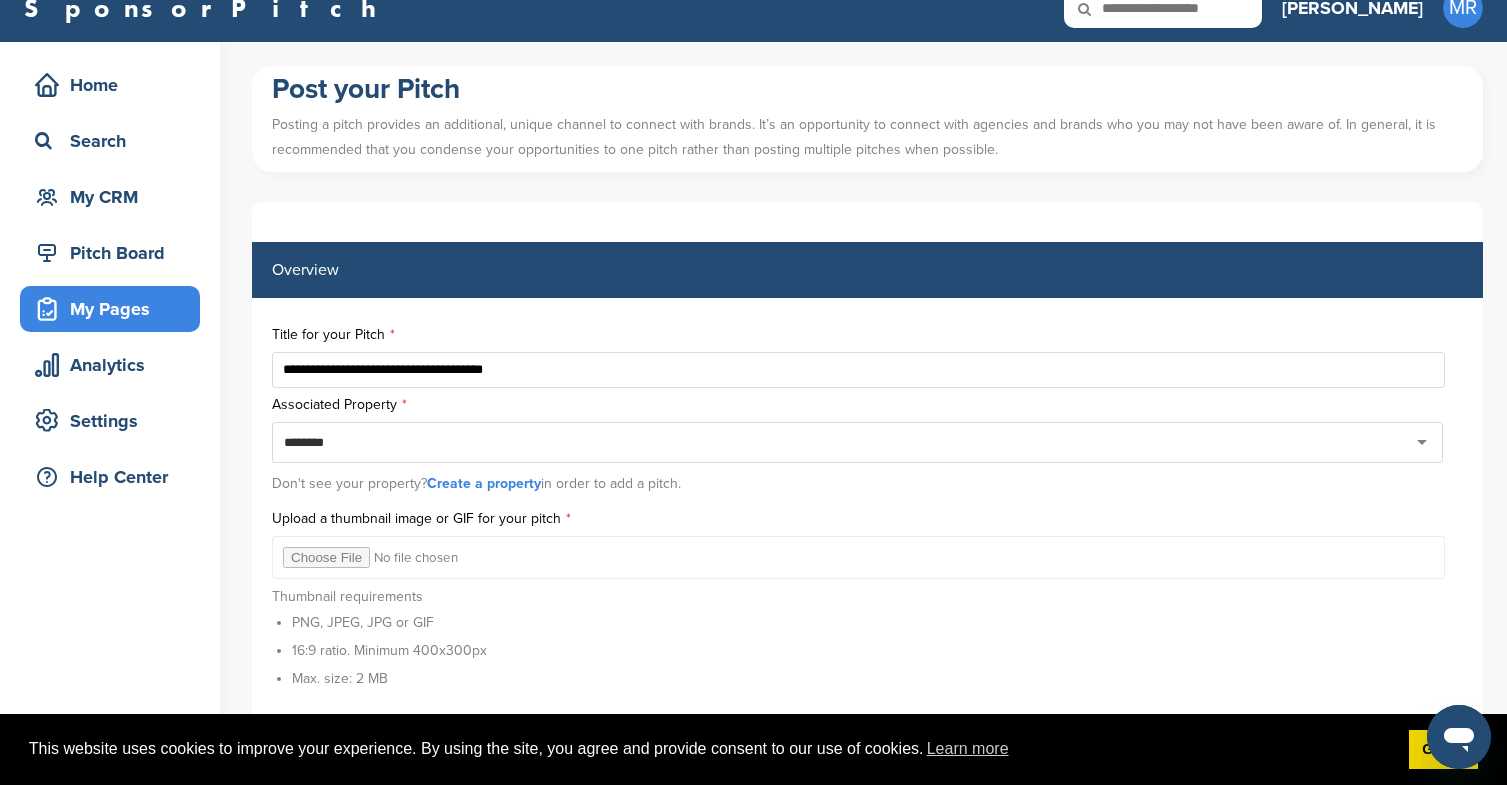 scroll, scrollTop: 292, scrollLeft: 0, axis: vertical 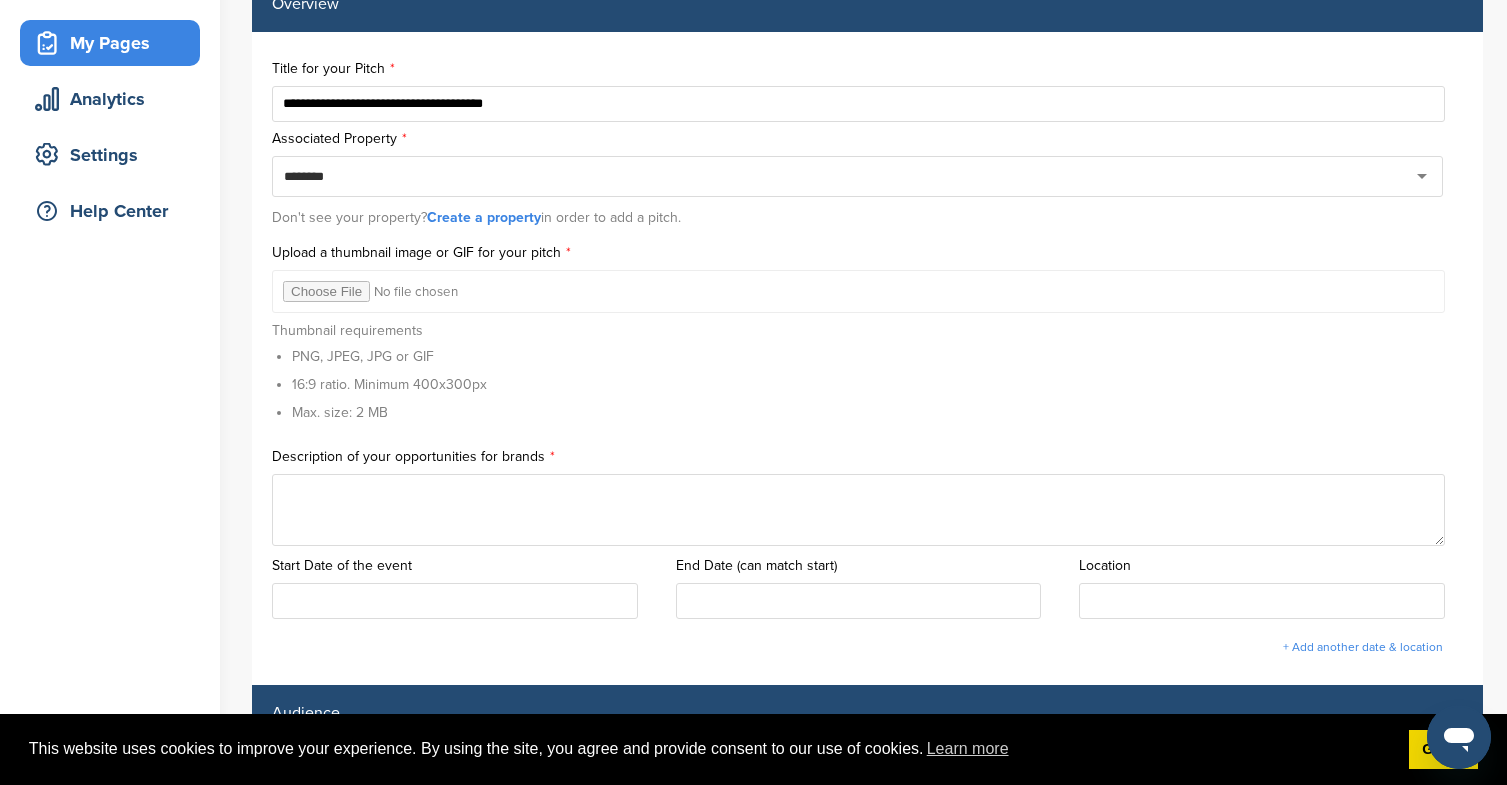 type on "********" 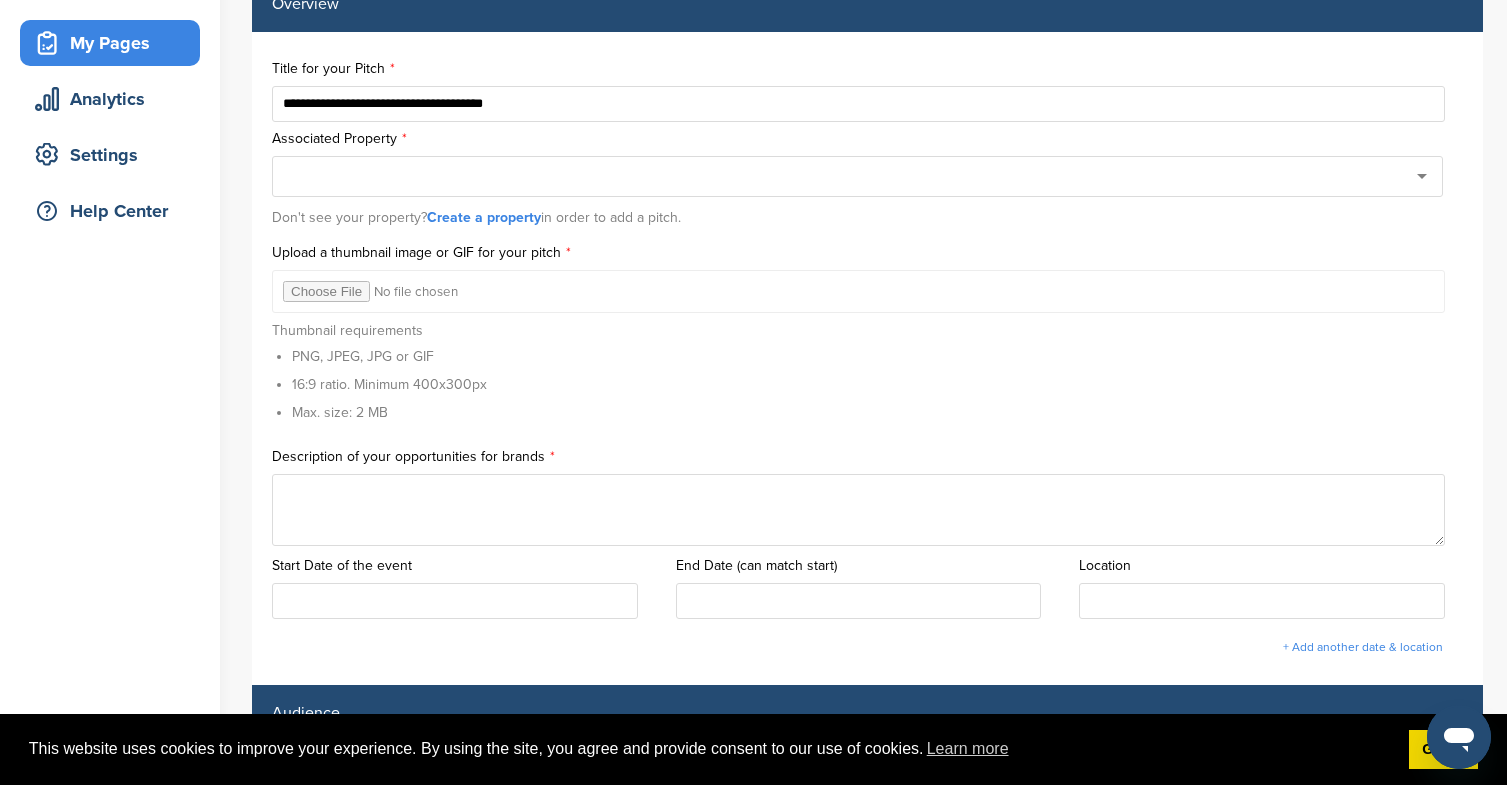 click on "My Pages" at bounding box center (115, 43) 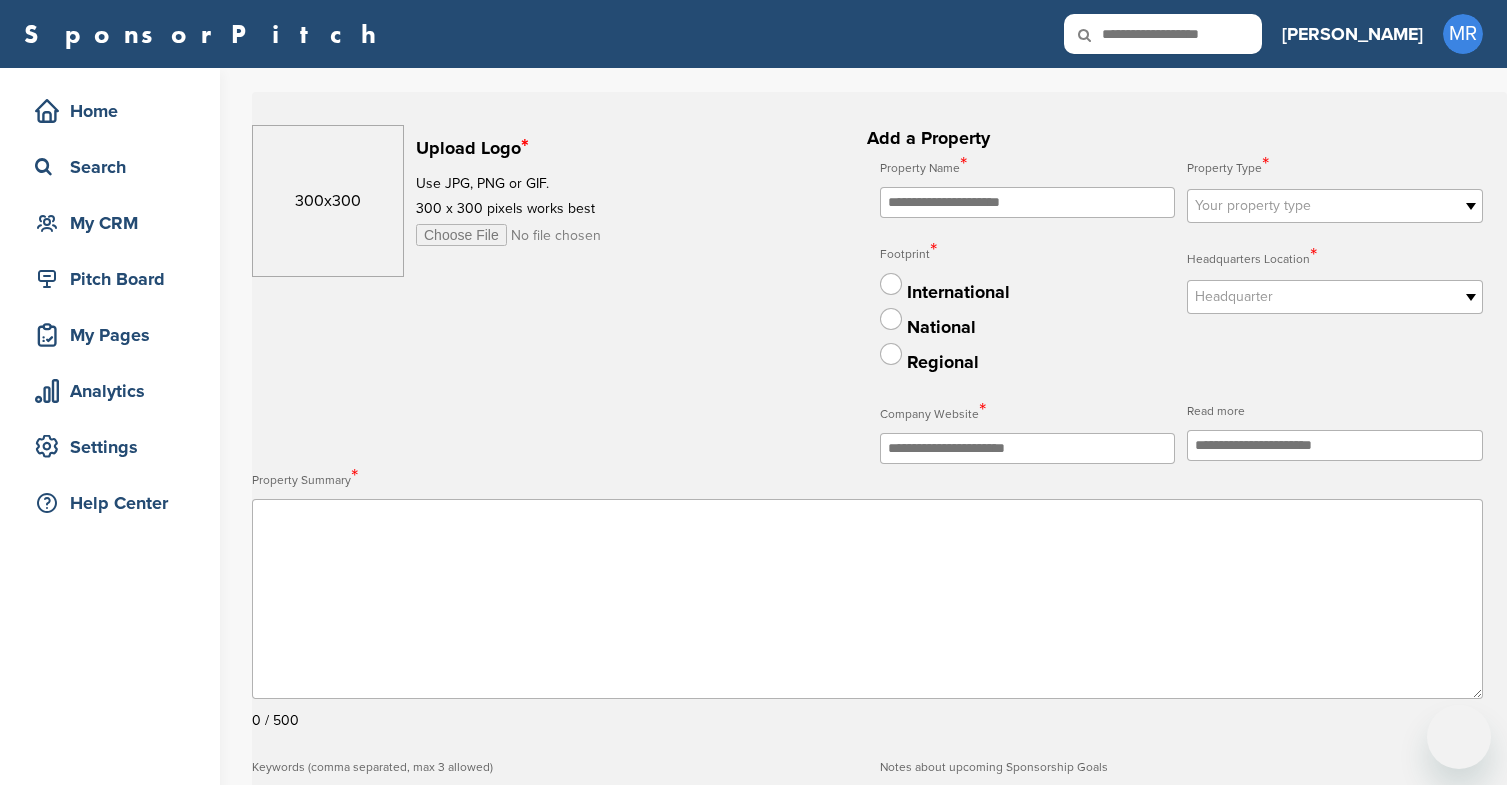 scroll, scrollTop: 0, scrollLeft: 0, axis: both 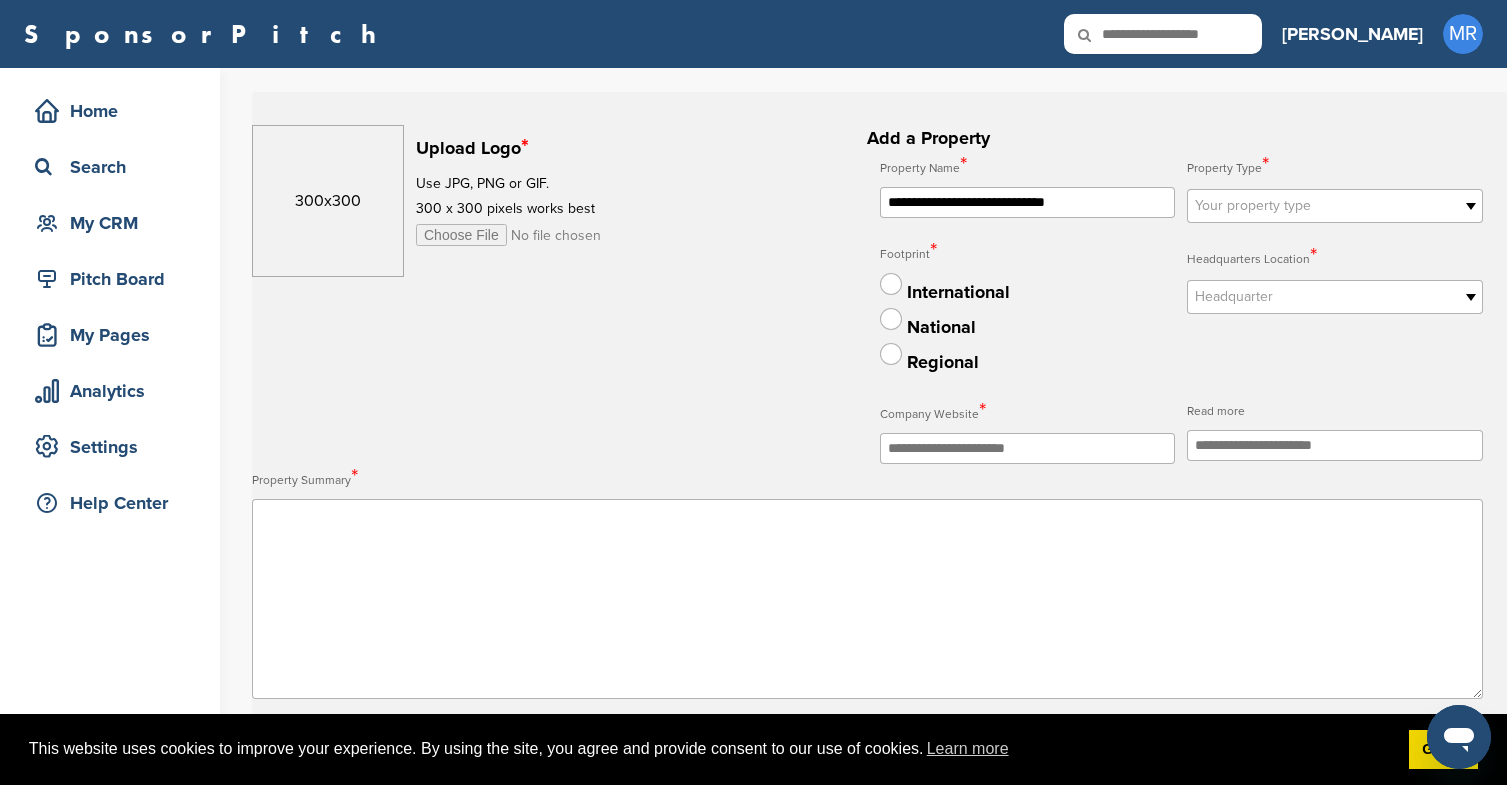 type on "**********" 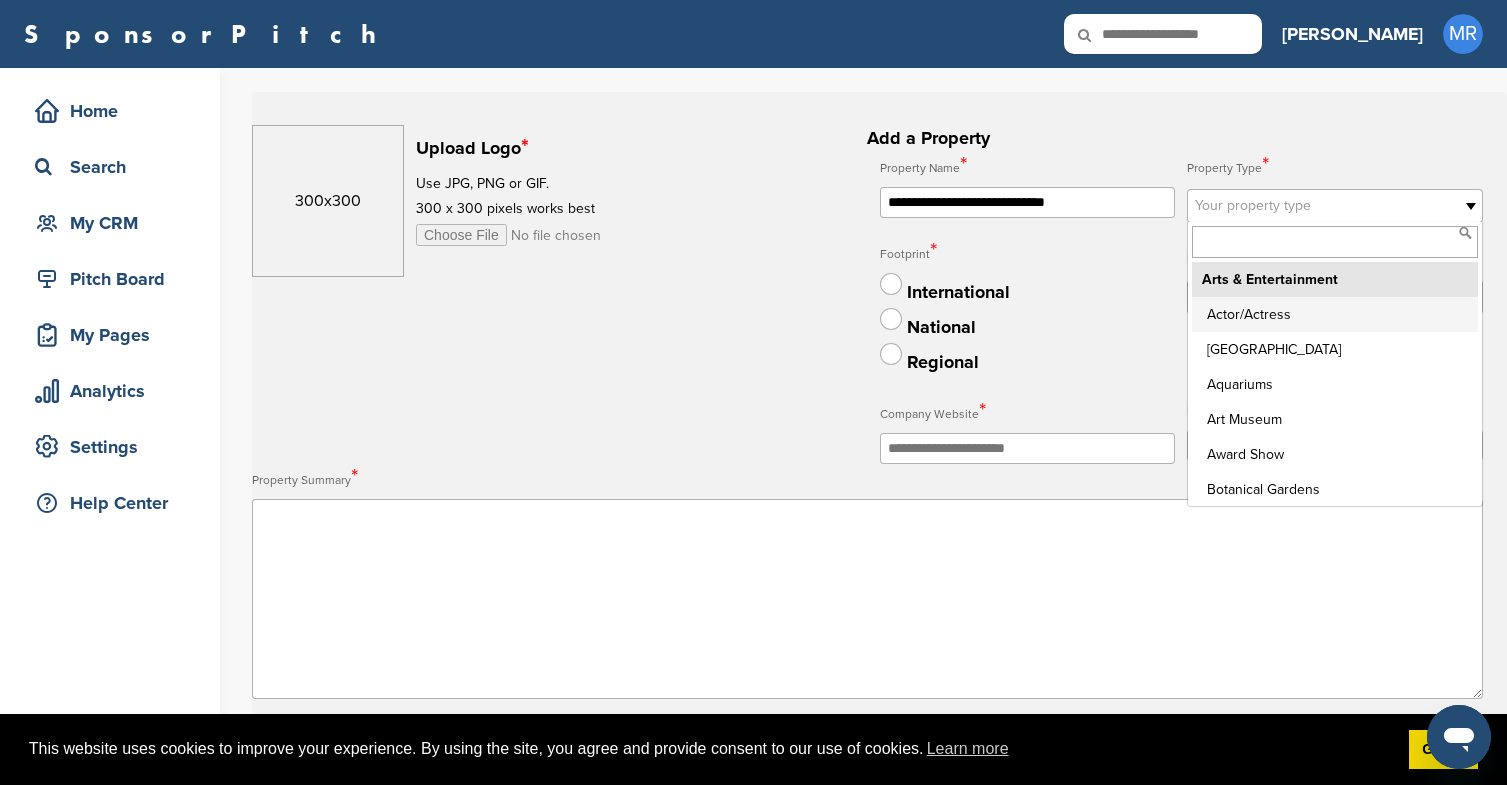 click on "Your property type" at bounding box center [1322, 206] 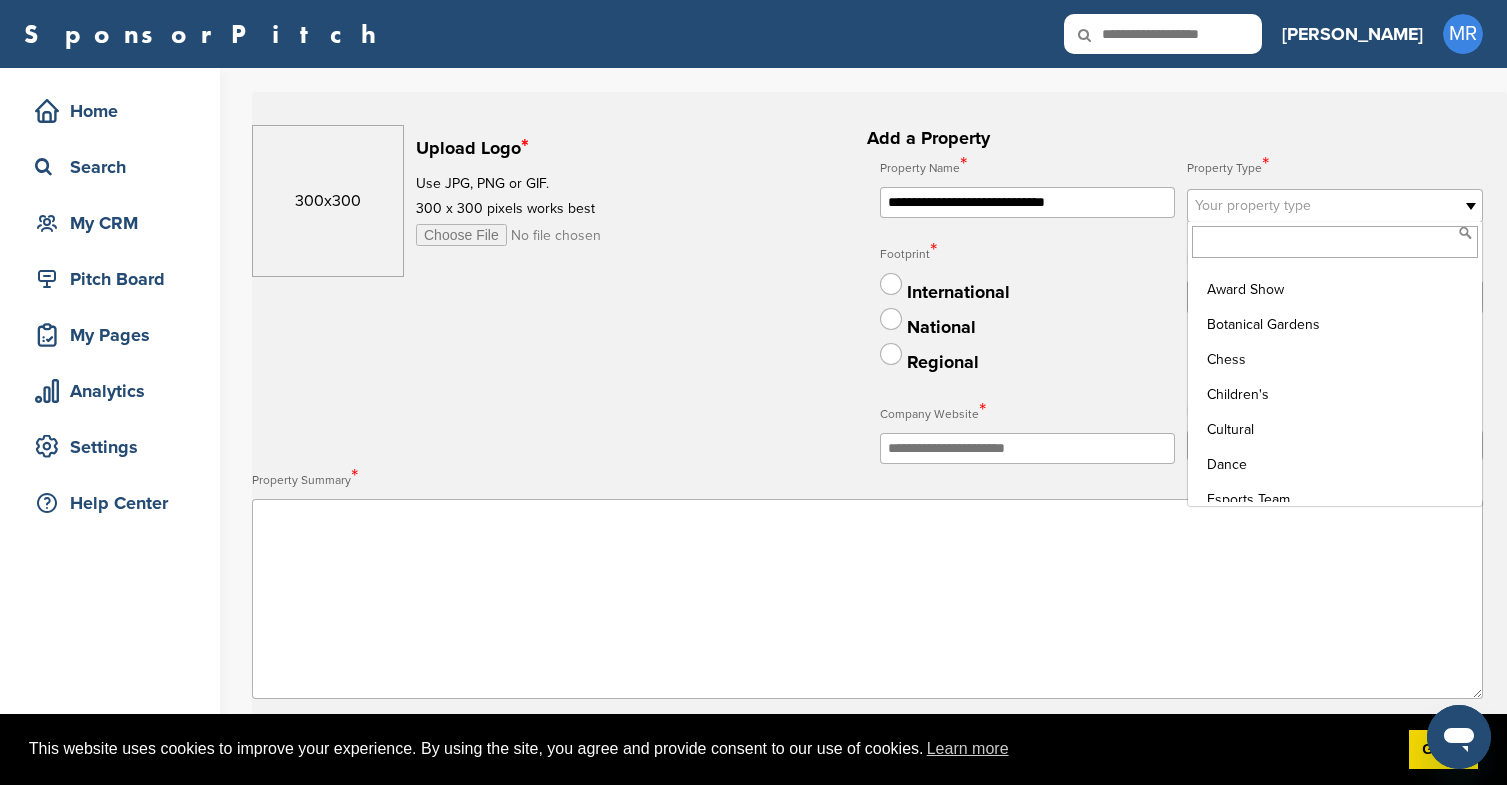 scroll, scrollTop: 306, scrollLeft: 0, axis: vertical 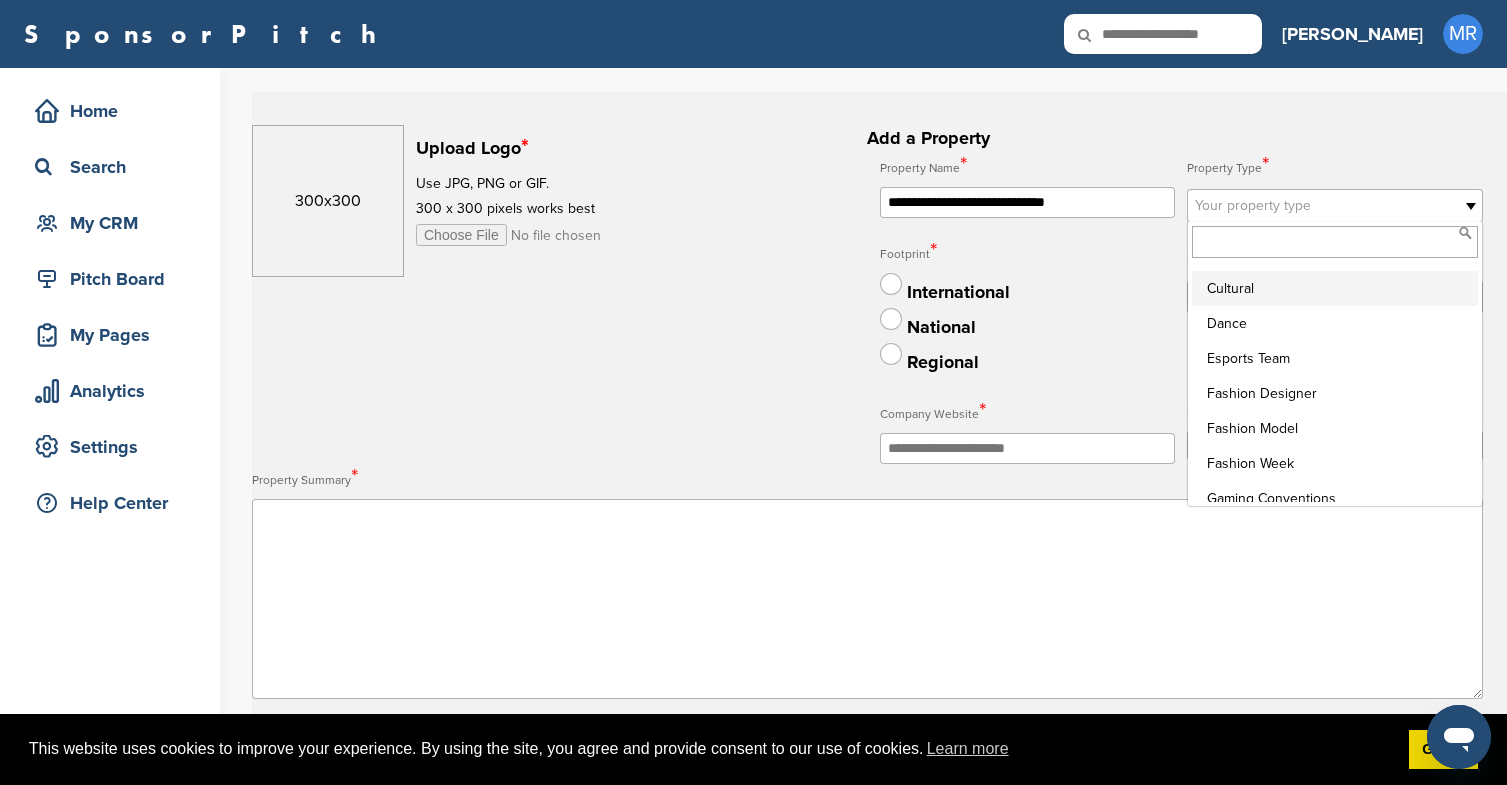 click on "Cultural" at bounding box center [1335, 288] 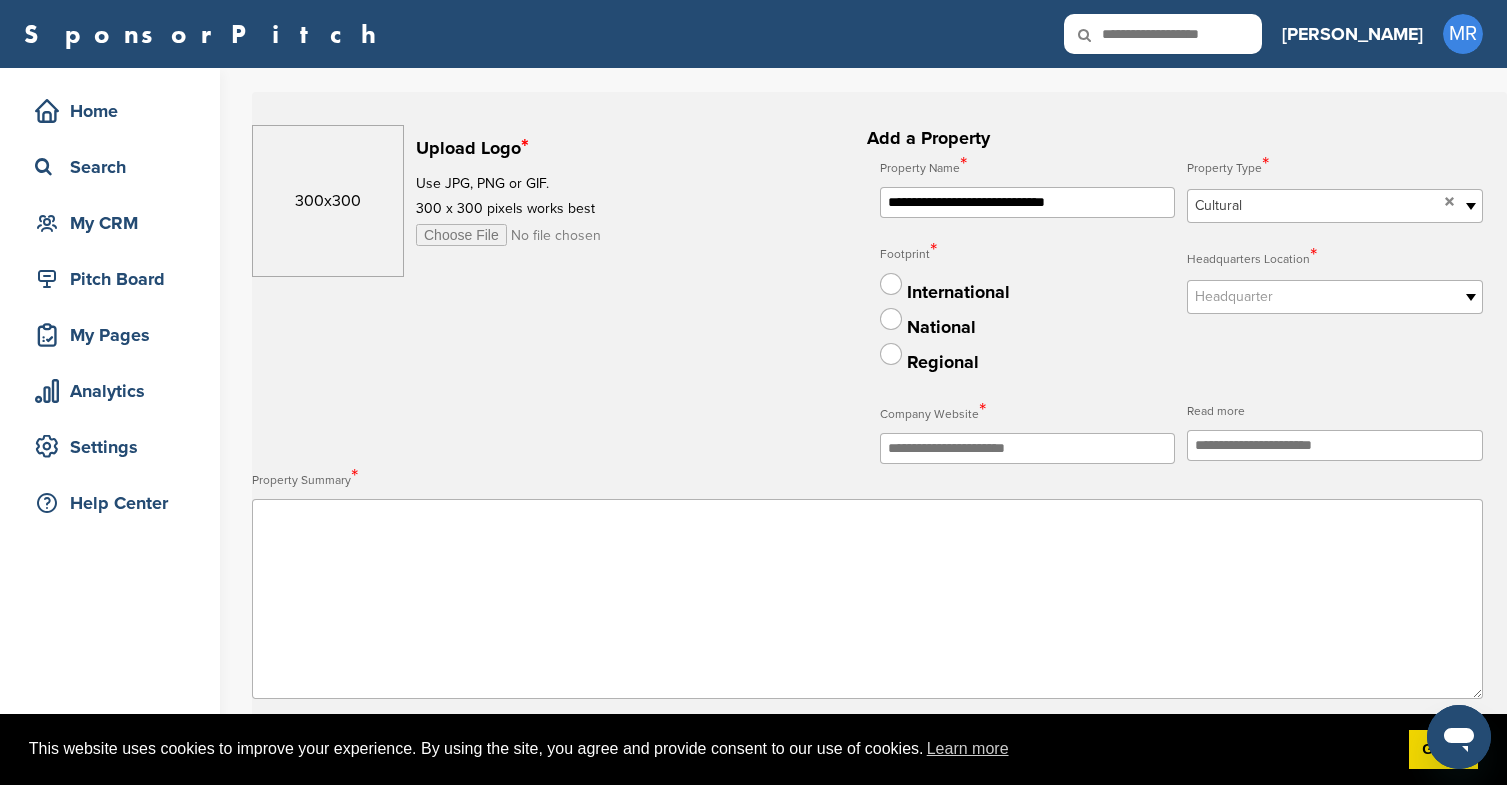 click on "National" at bounding box center [941, 327] 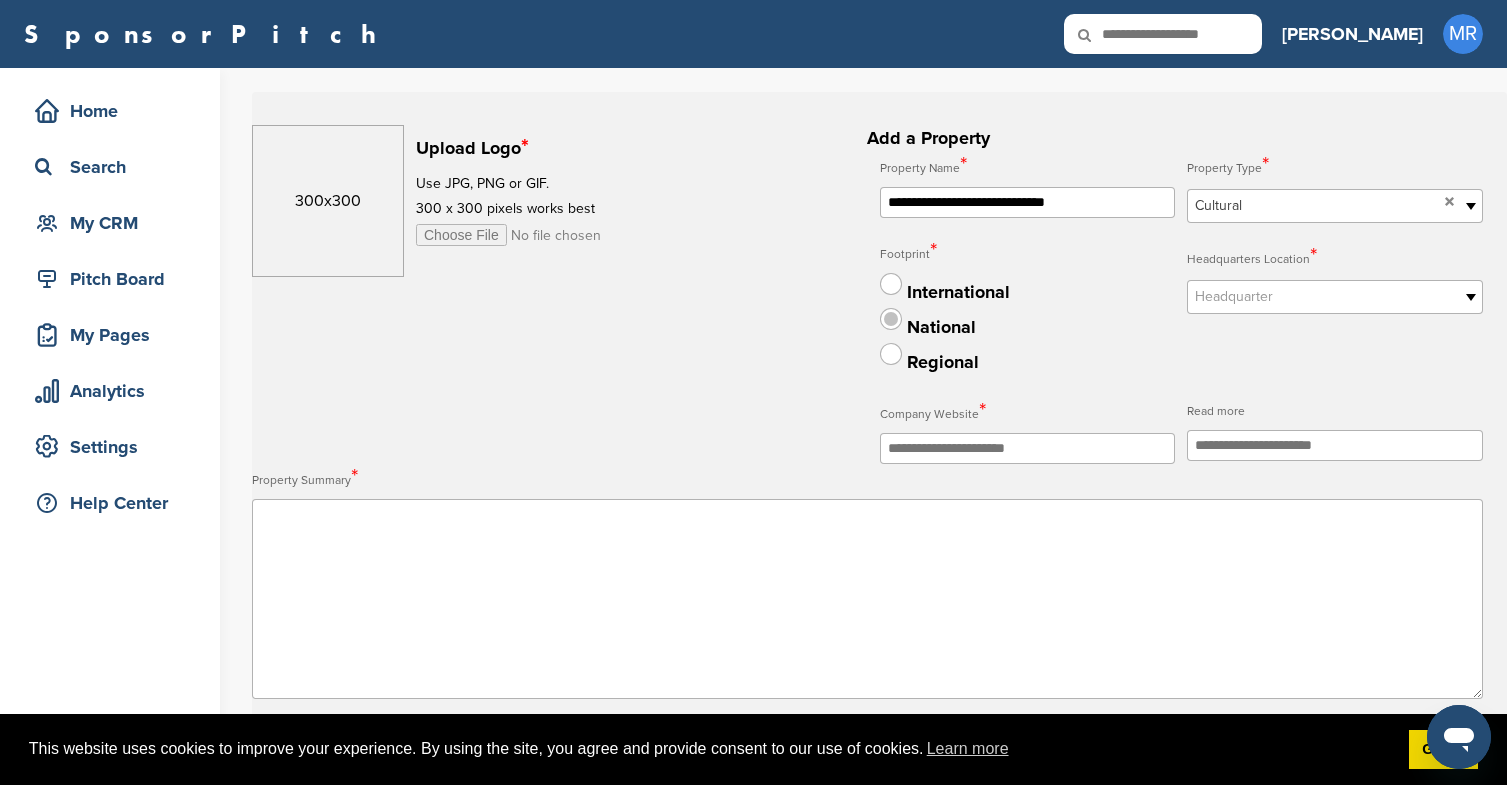 click at bounding box center (891, 319) 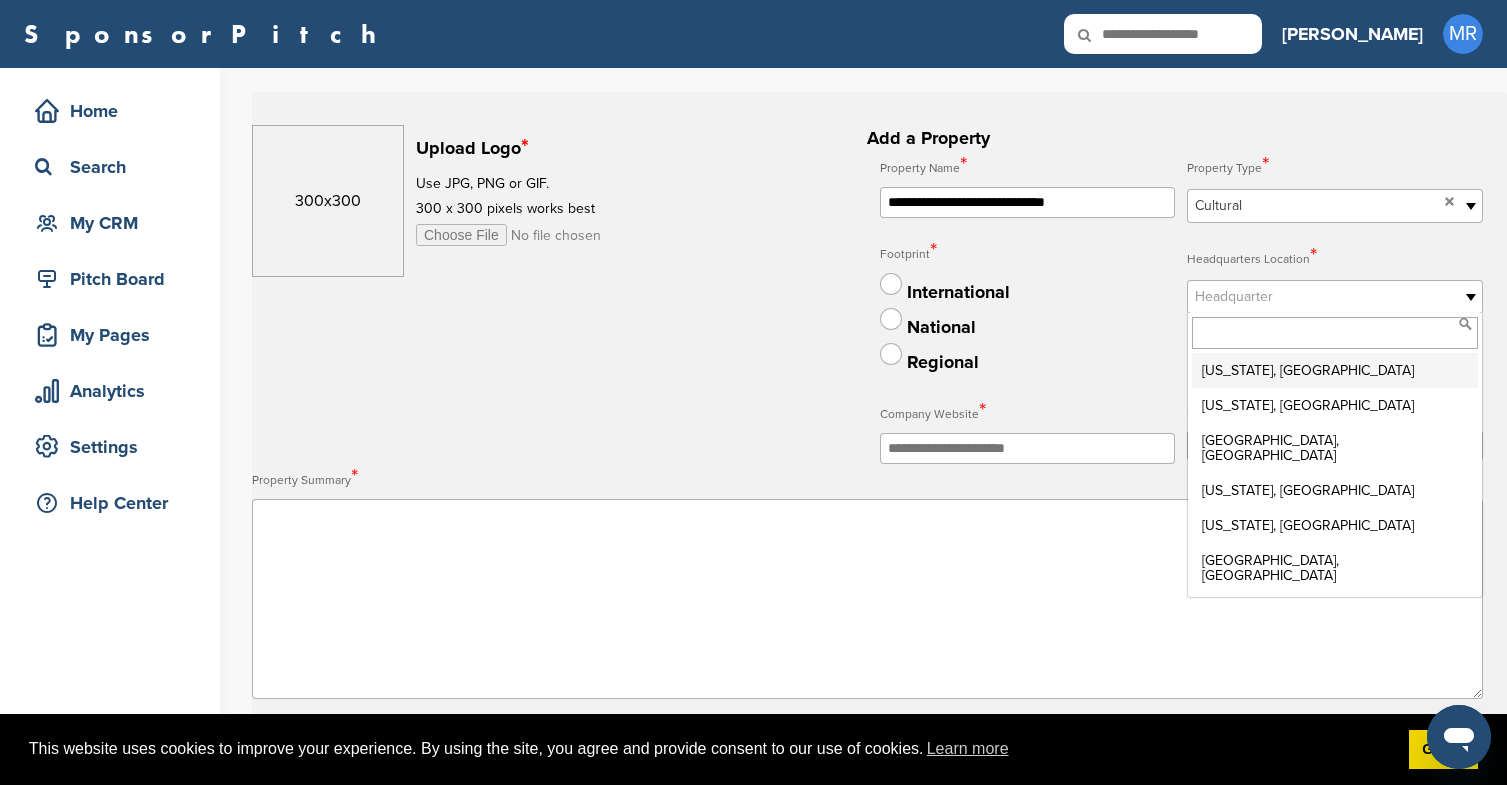 click on "Headquarter" at bounding box center (1322, 297) 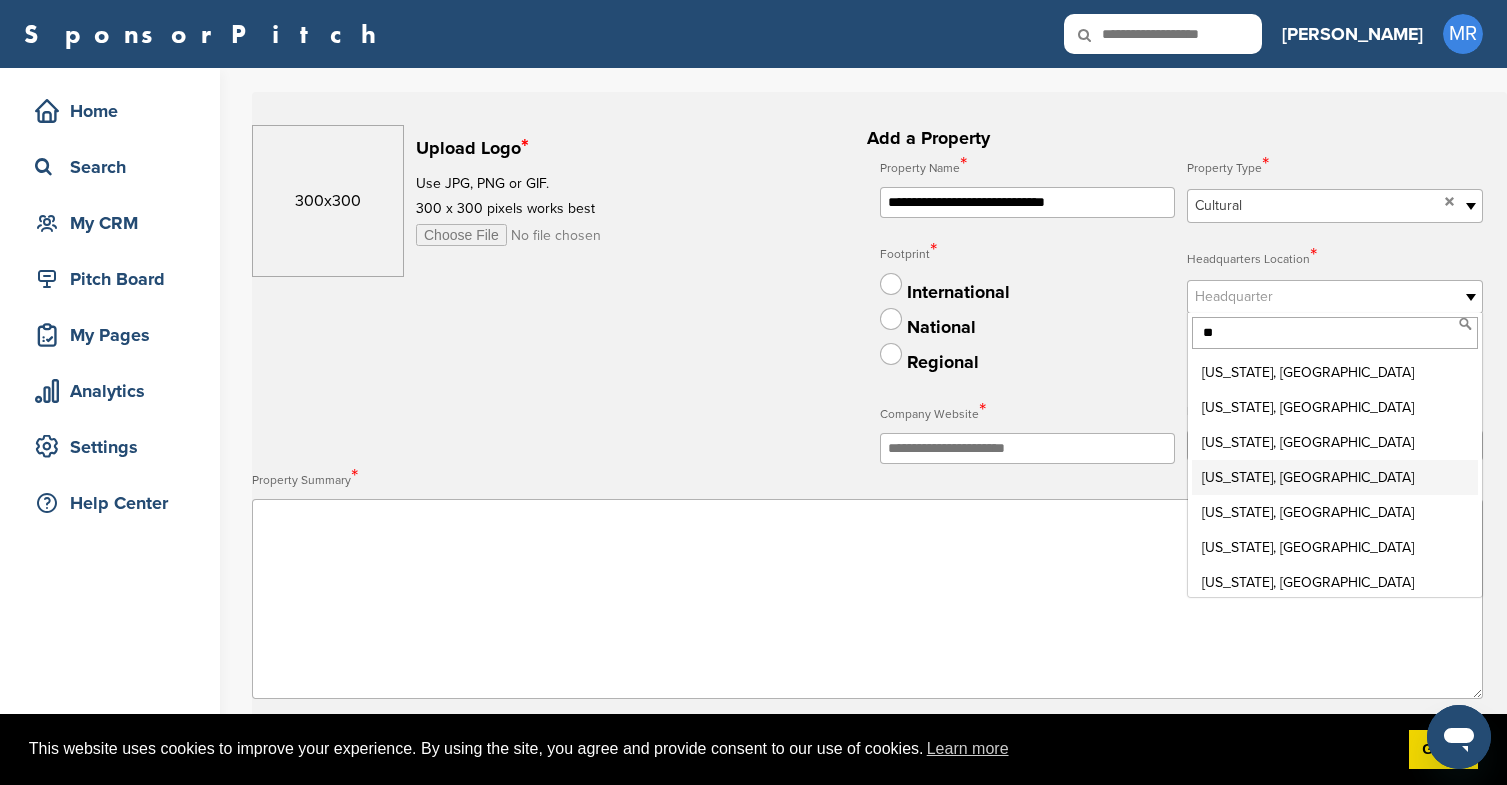 scroll, scrollTop: 0, scrollLeft: 0, axis: both 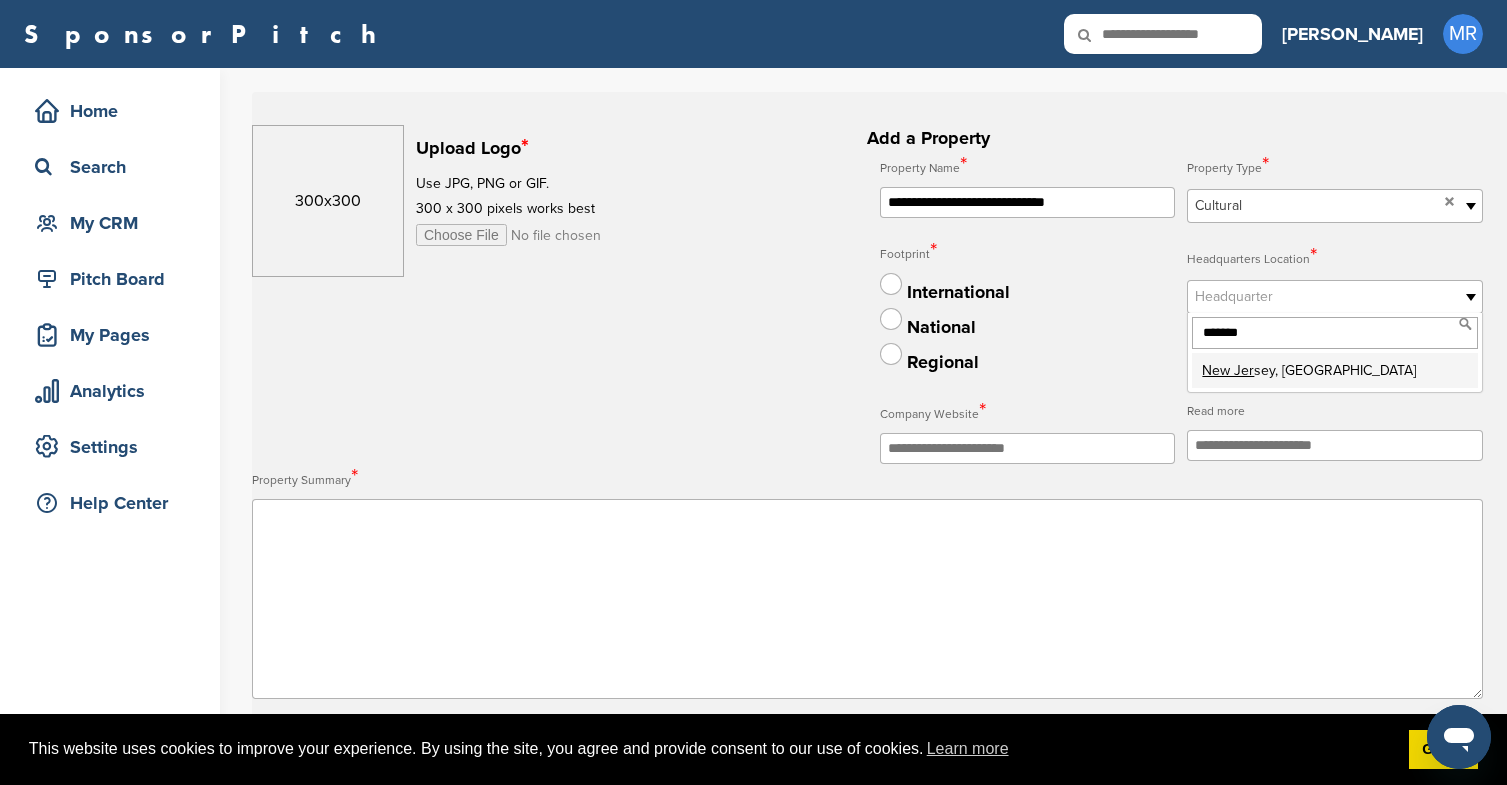 type on "*******" 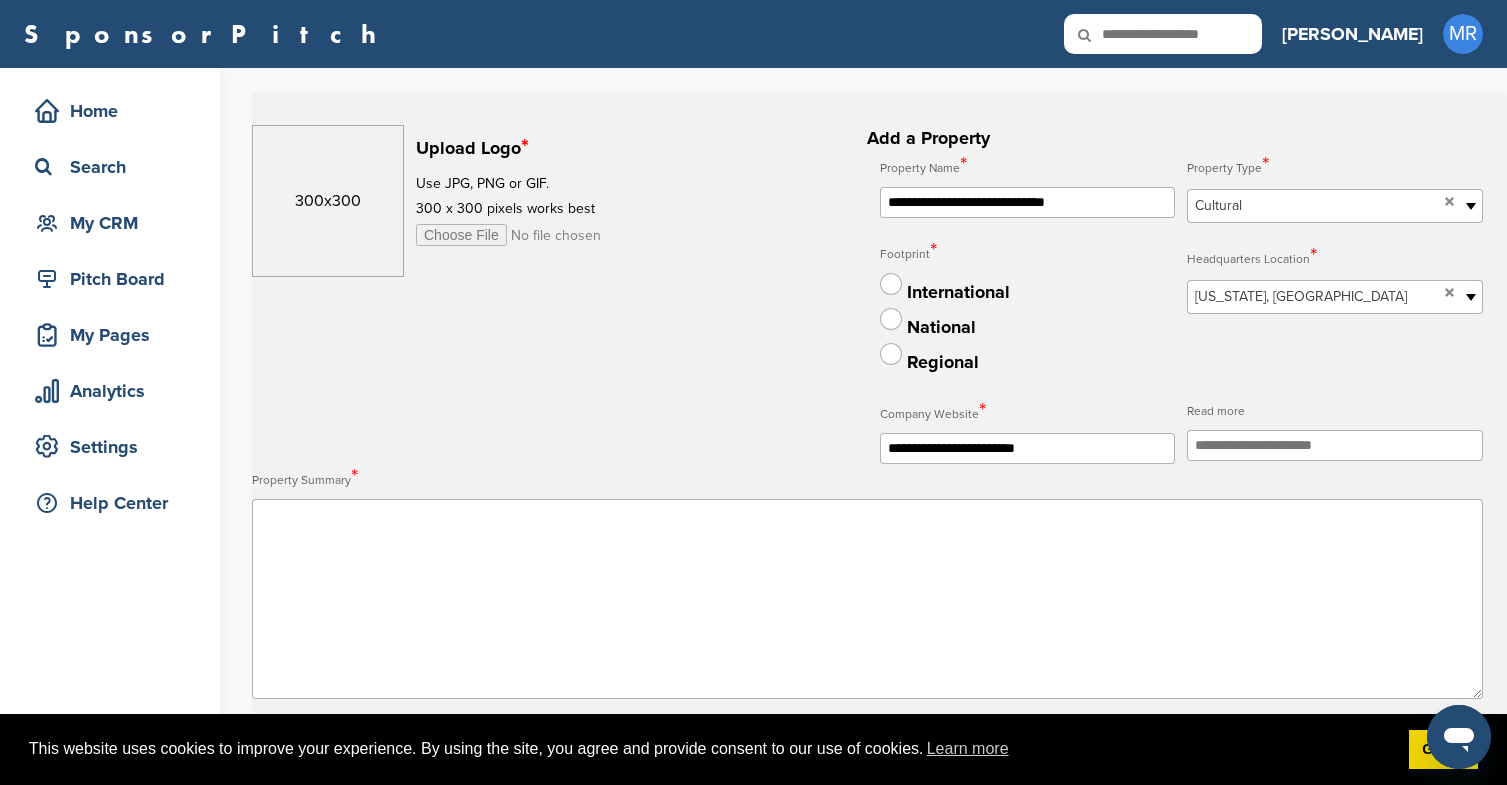 type on "**********" 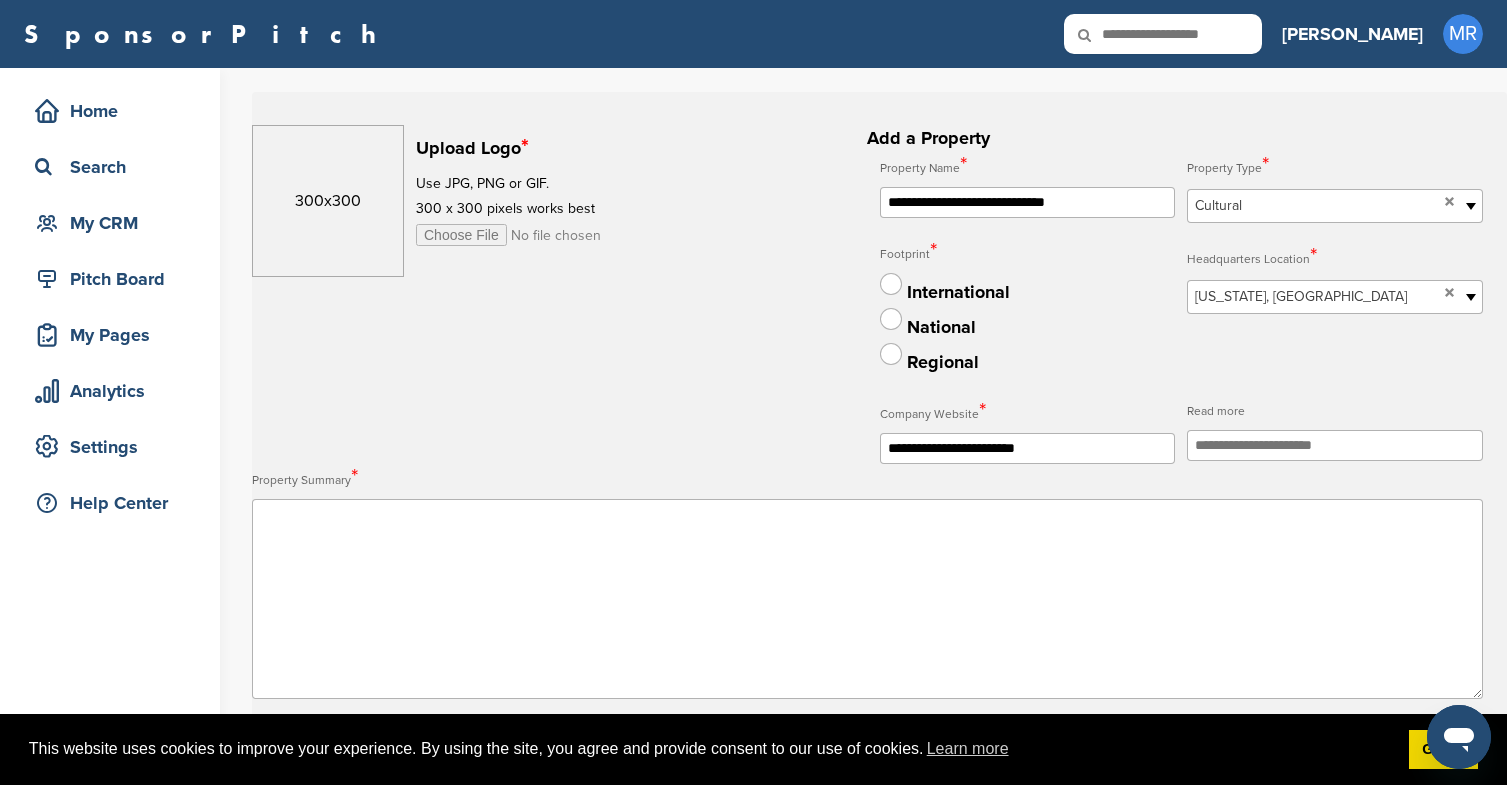click on "300x300" at bounding box center [328, 201] 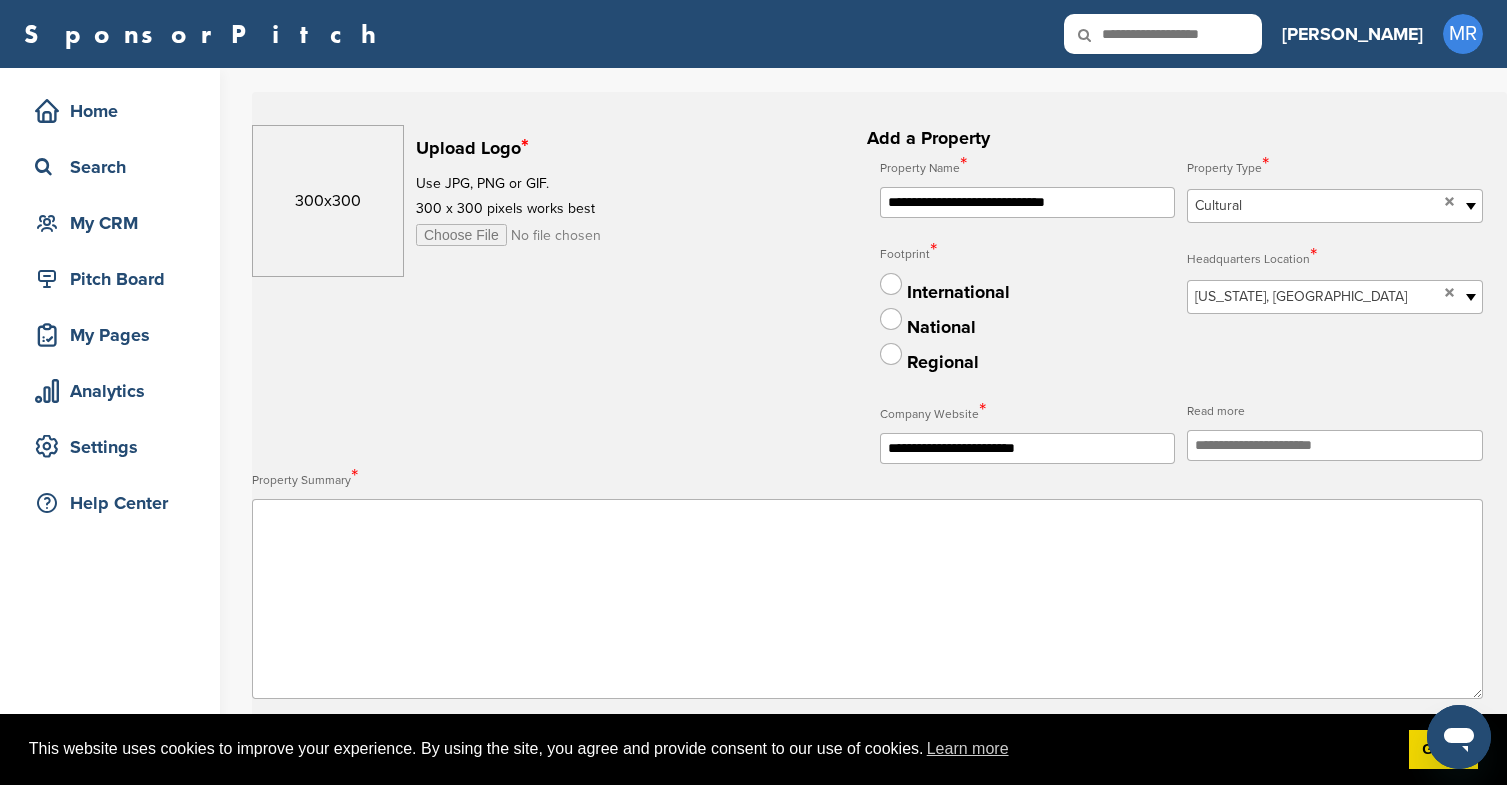 type on "**********" 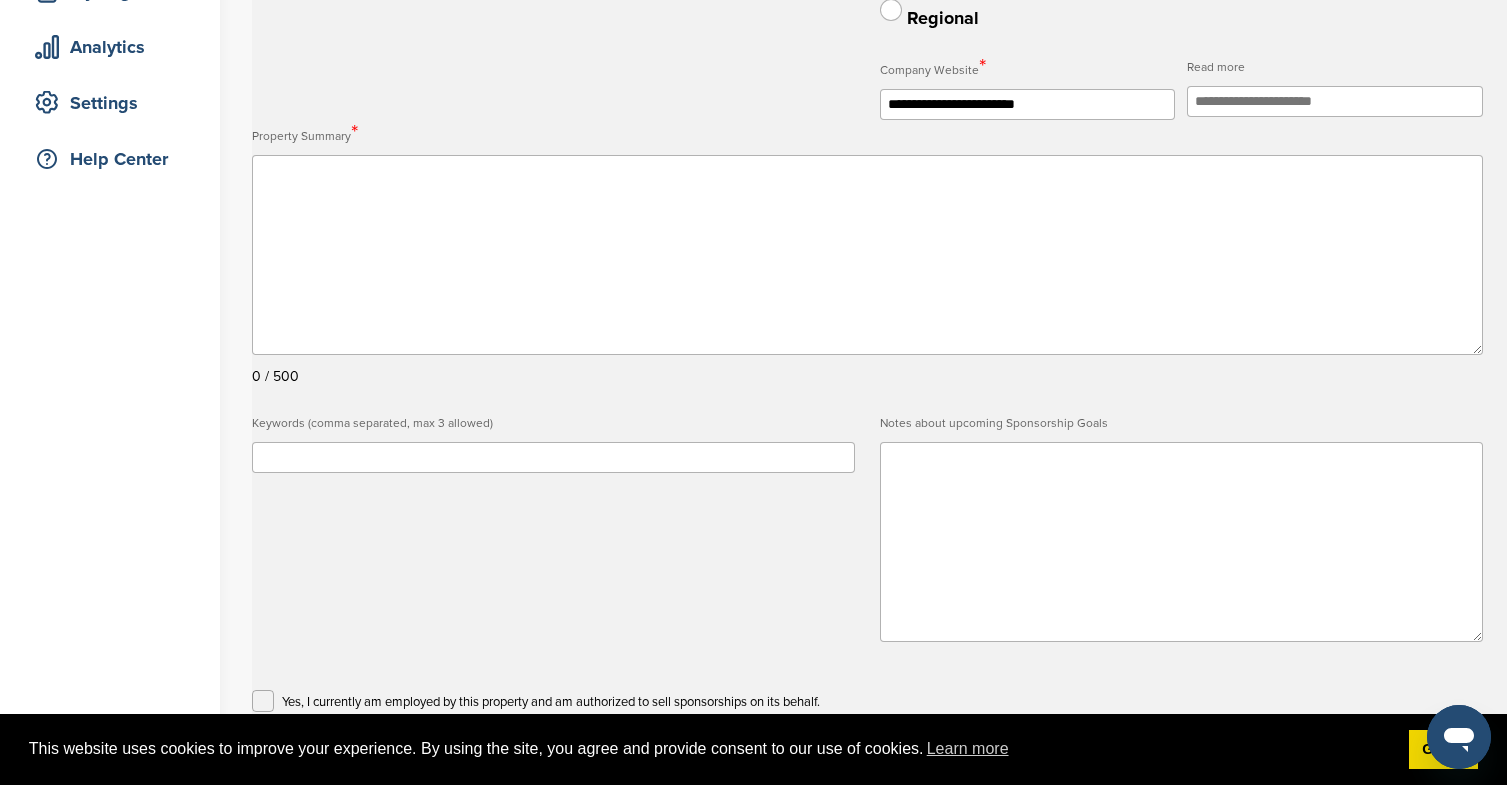 scroll, scrollTop: 220, scrollLeft: 0, axis: vertical 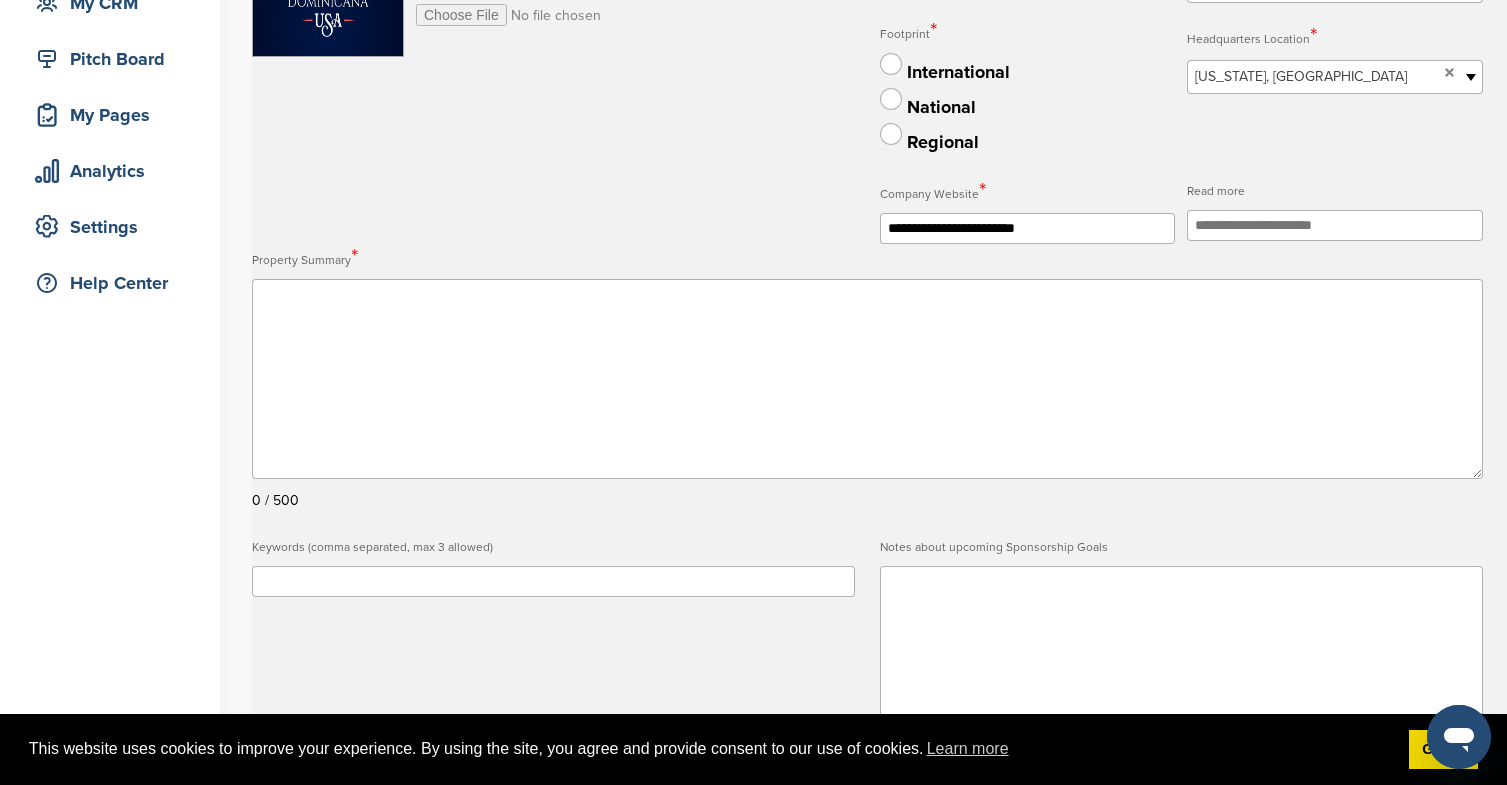 click at bounding box center (867, 379) 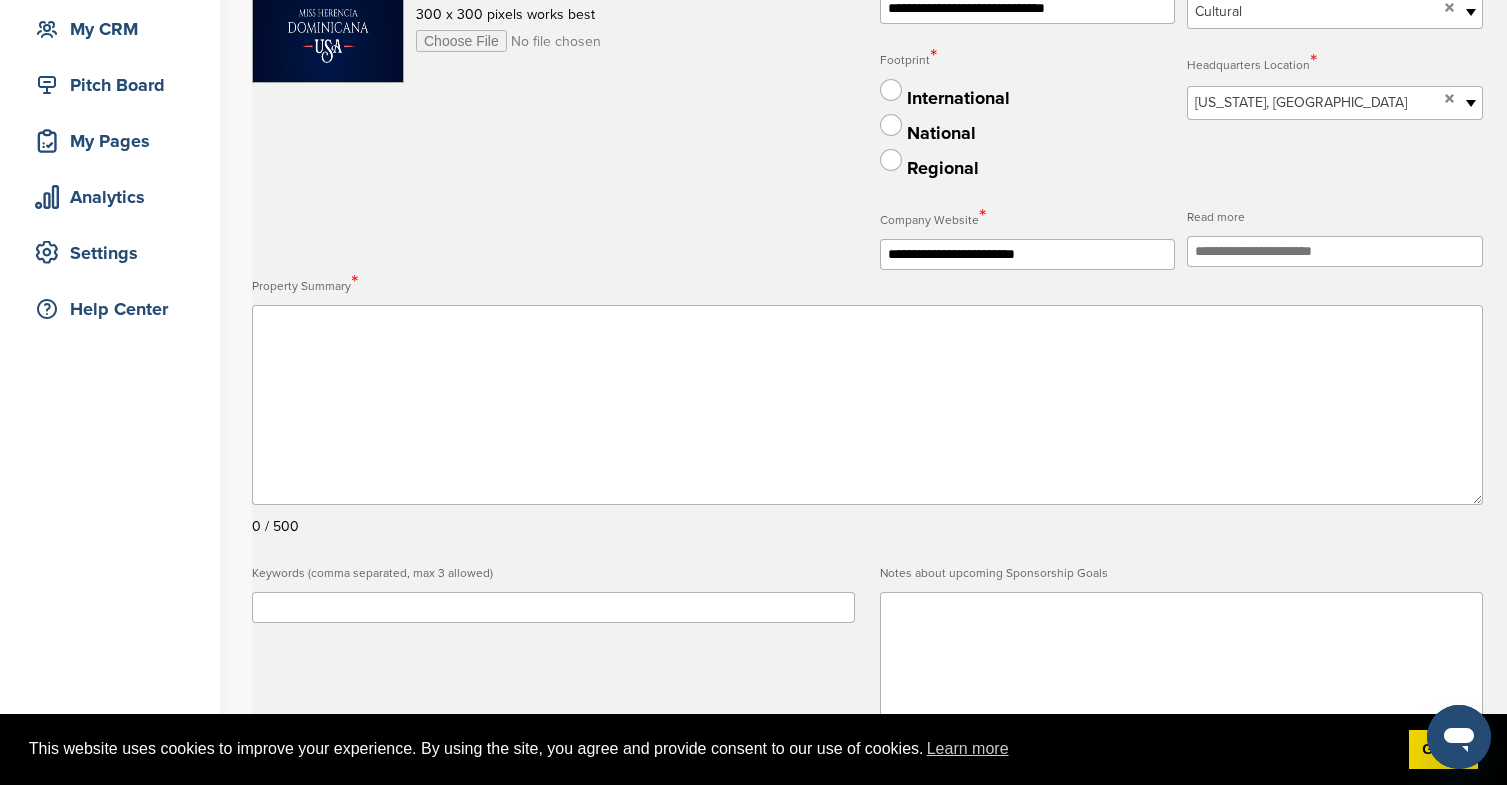 scroll, scrollTop: 320, scrollLeft: 0, axis: vertical 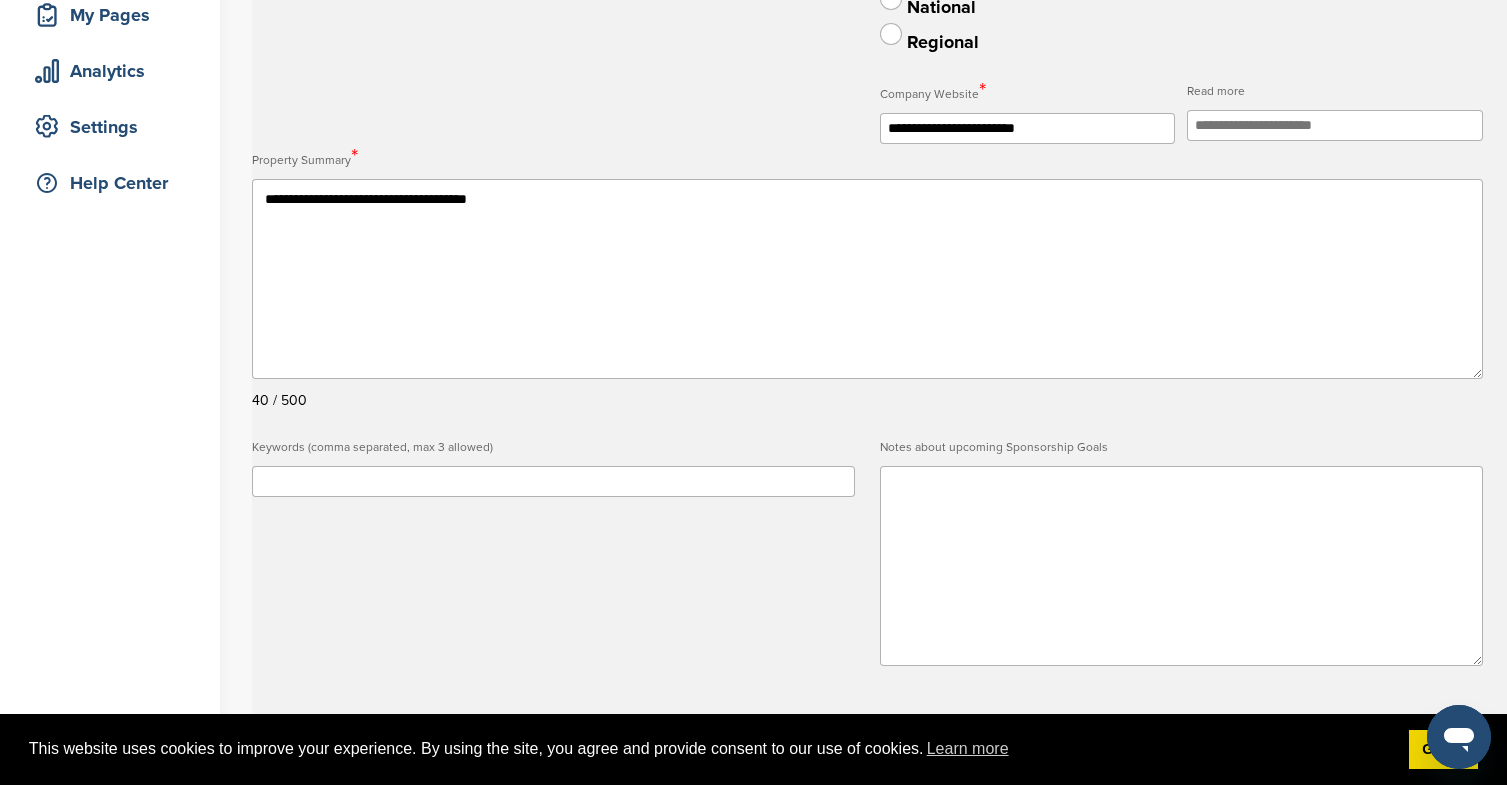 type on "**********" 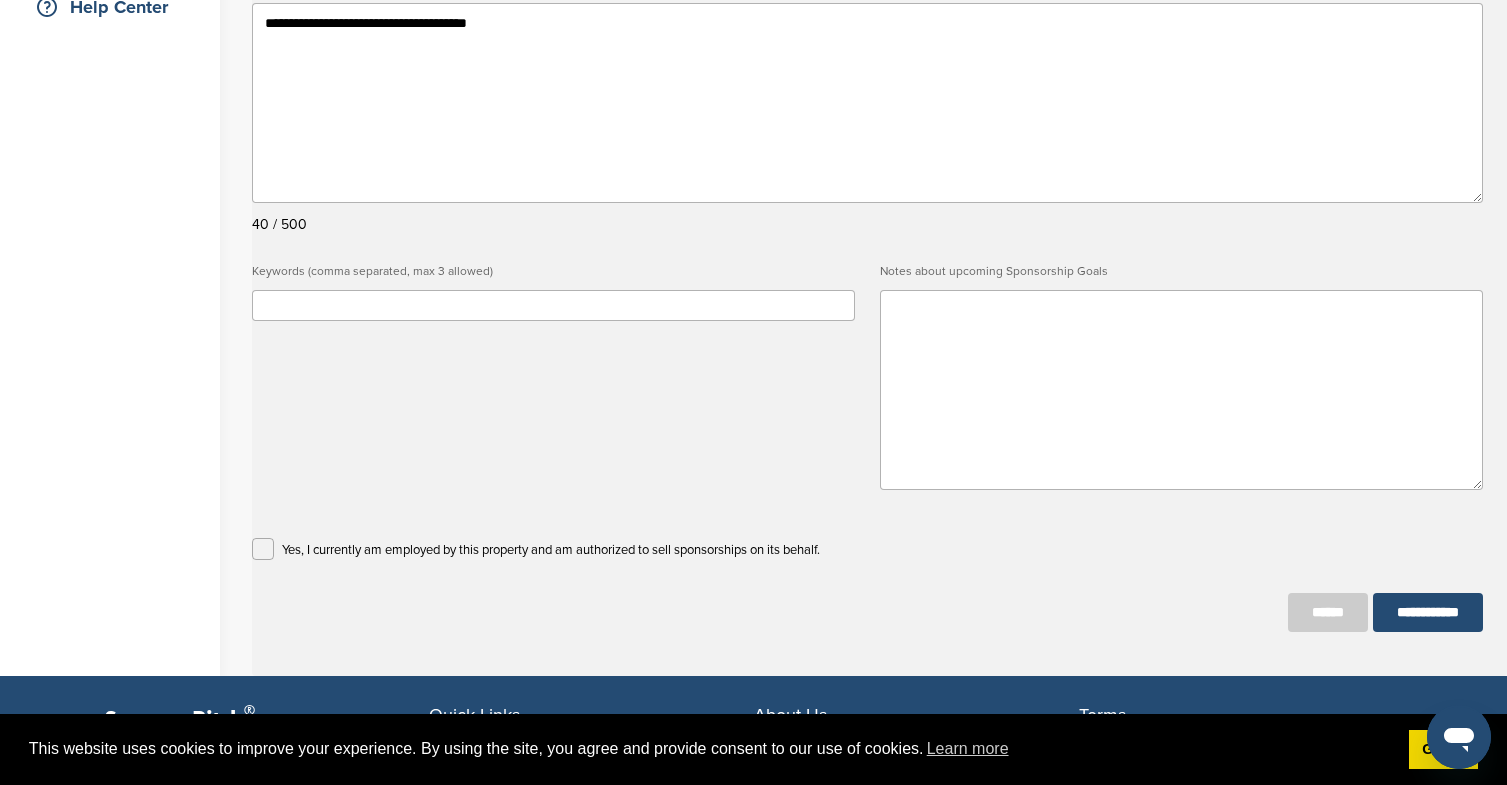 scroll, scrollTop: 521, scrollLeft: 0, axis: vertical 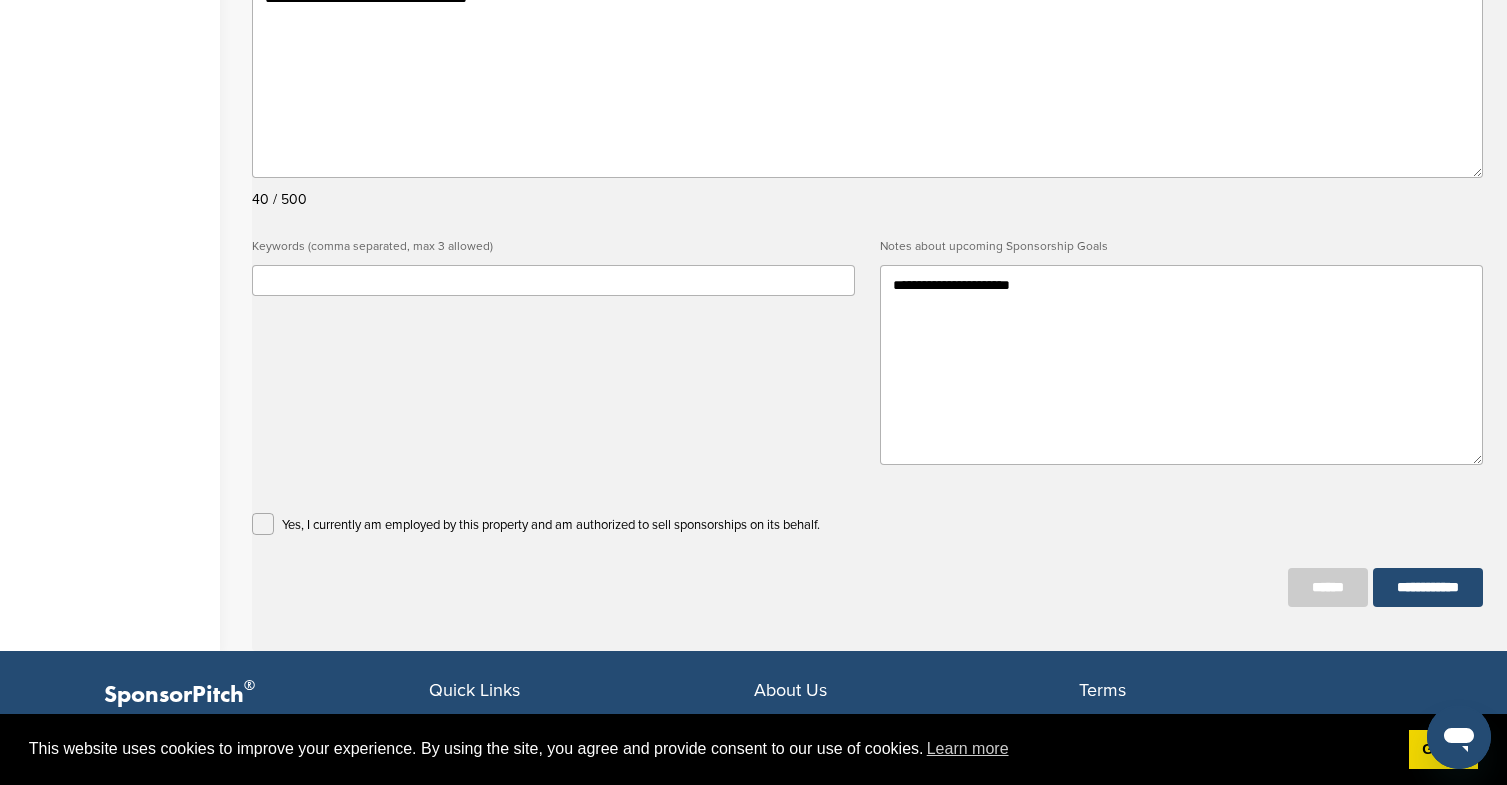 click on "**********" at bounding box center [1181, 365] 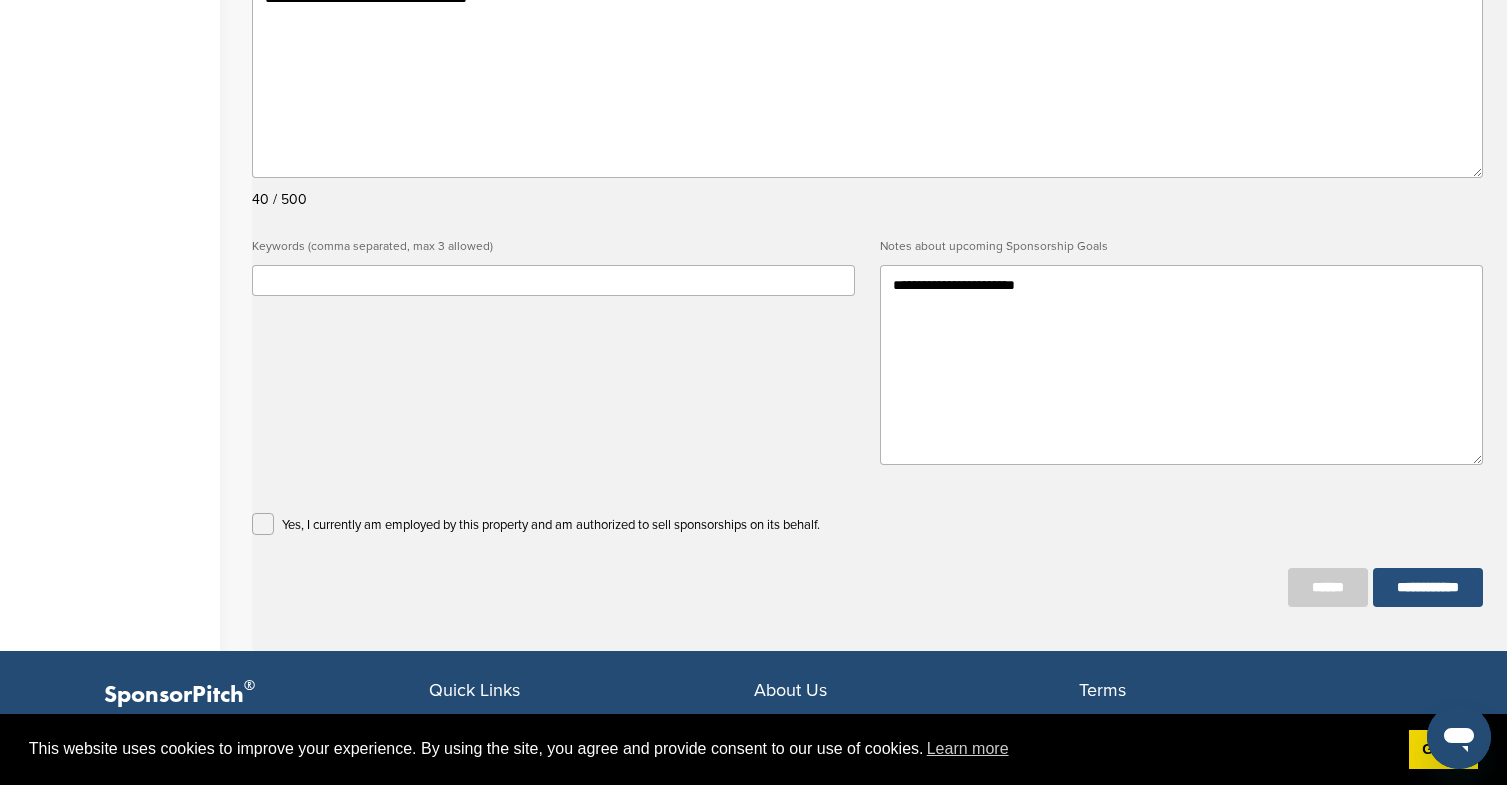 type on "**********" 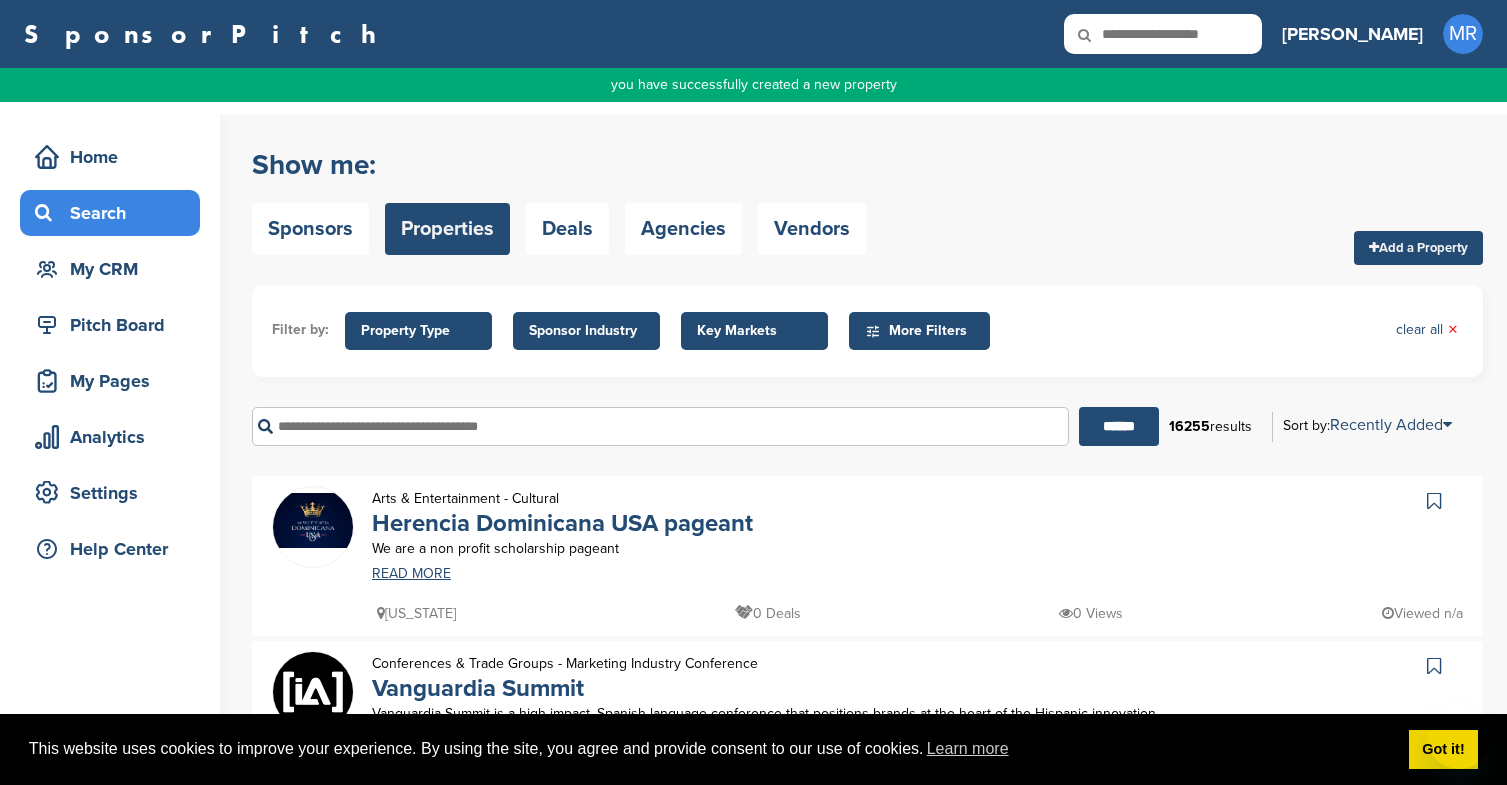 scroll, scrollTop: 0, scrollLeft: 0, axis: both 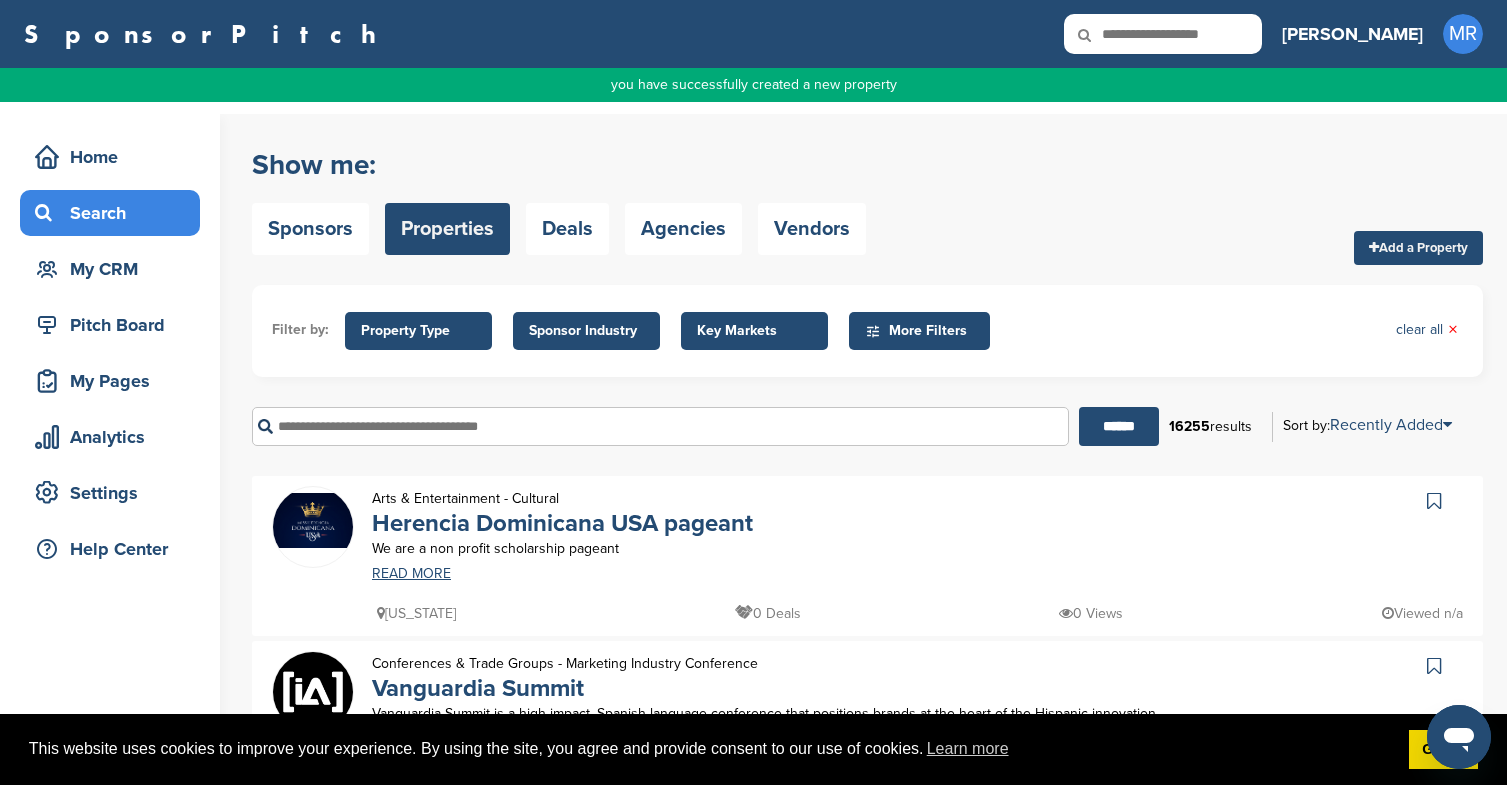 click on "SponsorPitch
Home
Search
My CRM
Pitch Board
My Pages
Analytics
Settings
Help Center
Maciel
MR
Getting Started
CRM
Settings
Profile
Messages
Plans & Pricing
Sign Out
Maciel
MR
Getting Started
CRM
Settings
Profile
Messages
0
Plans & Pricing
Sign Out" at bounding box center [753, 34] 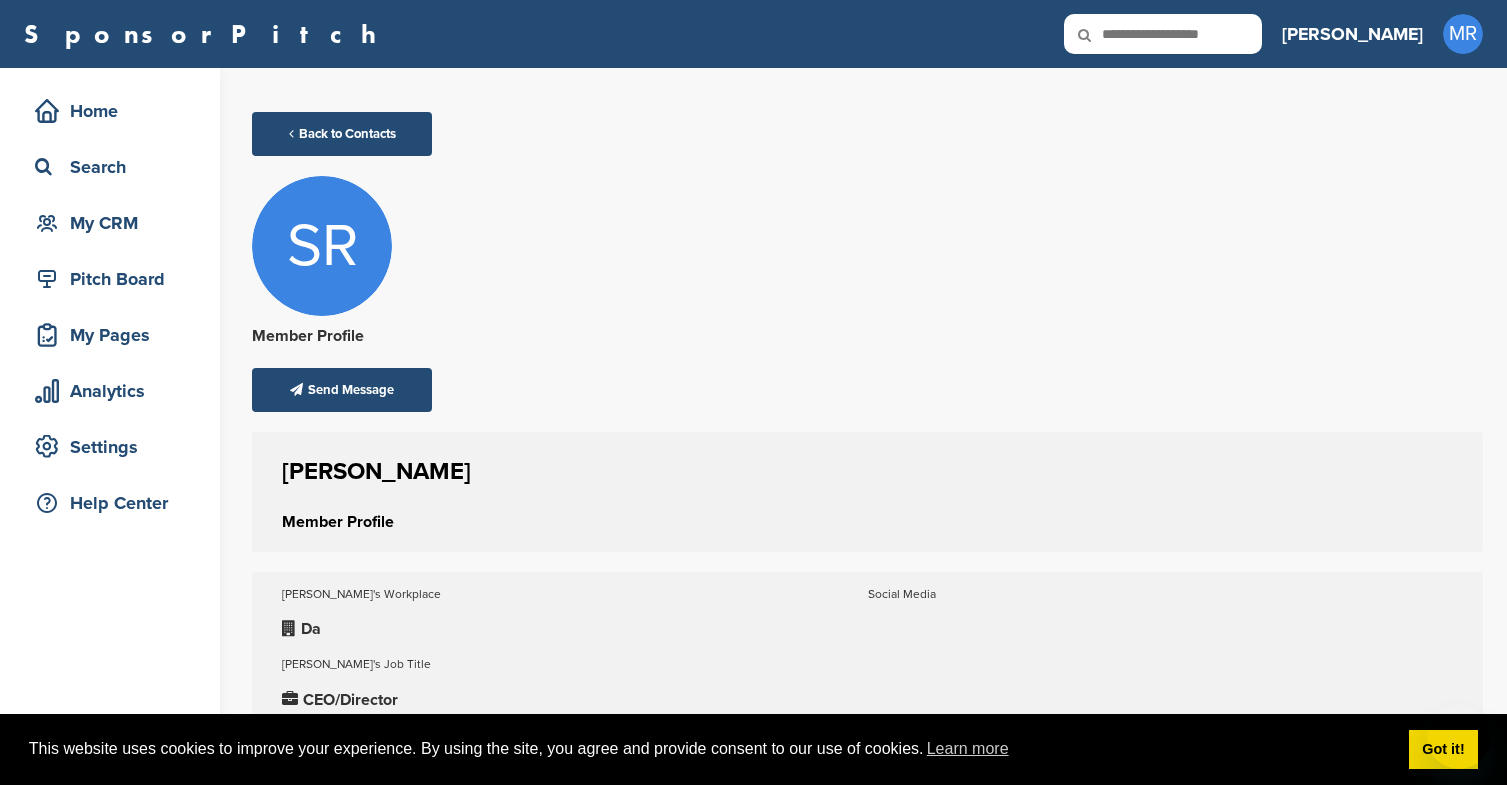 scroll, scrollTop: 58, scrollLeft: 0, axis: vertical 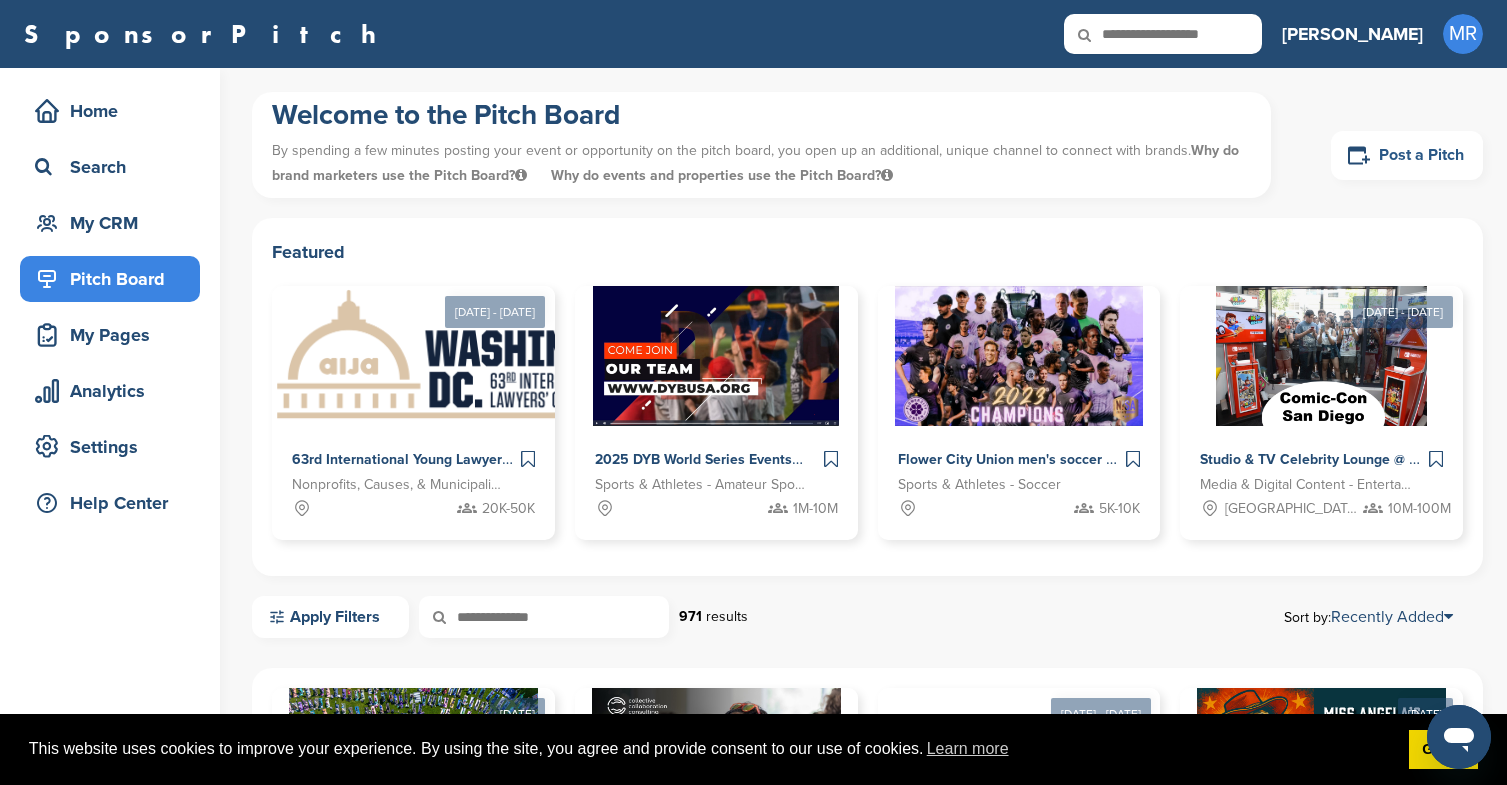 click on "Post a Pitch" at bounding box center (1407, 155) 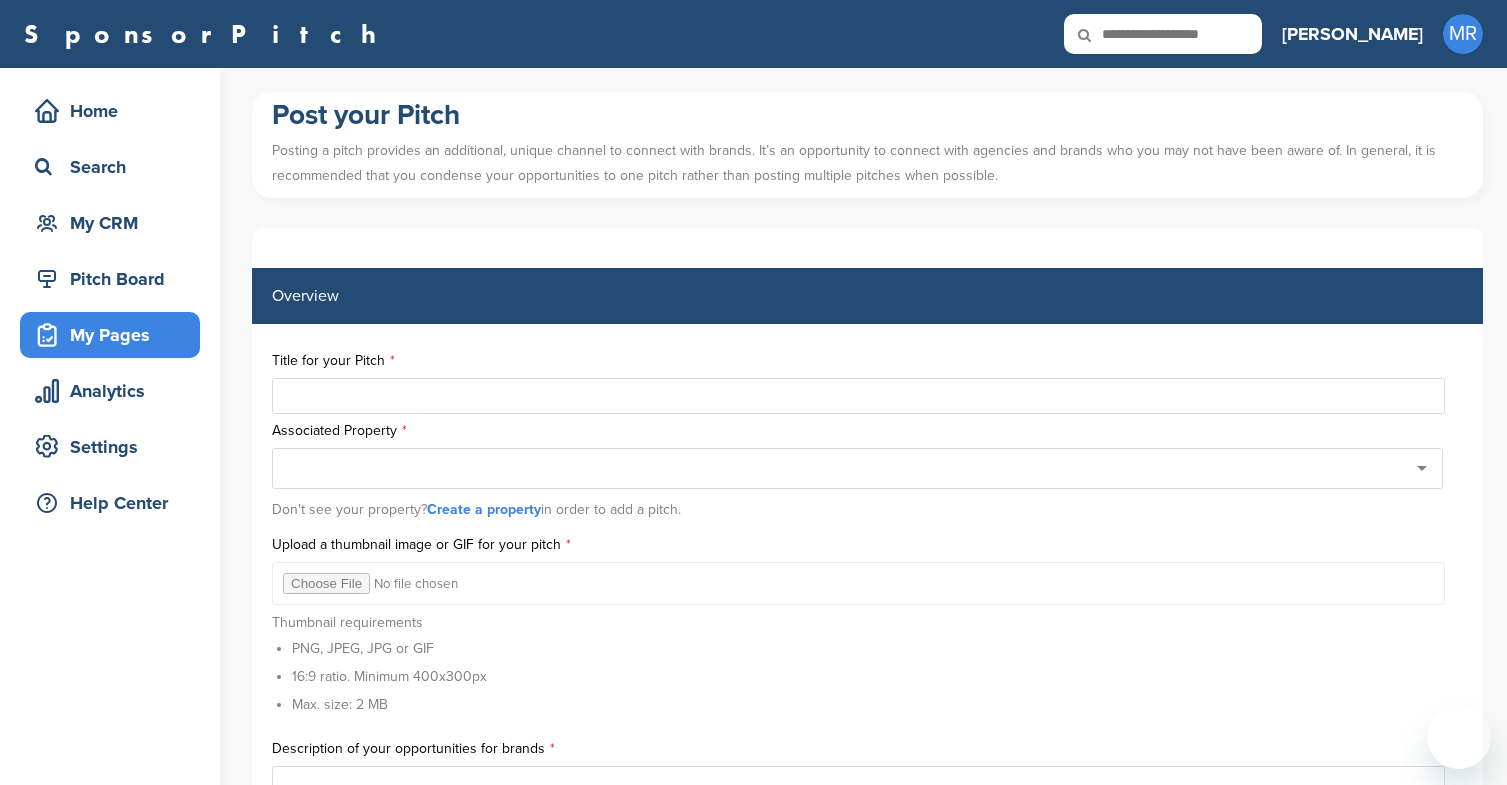 scroll, scrollTop: 0, scrollLeft: 0, axis: both 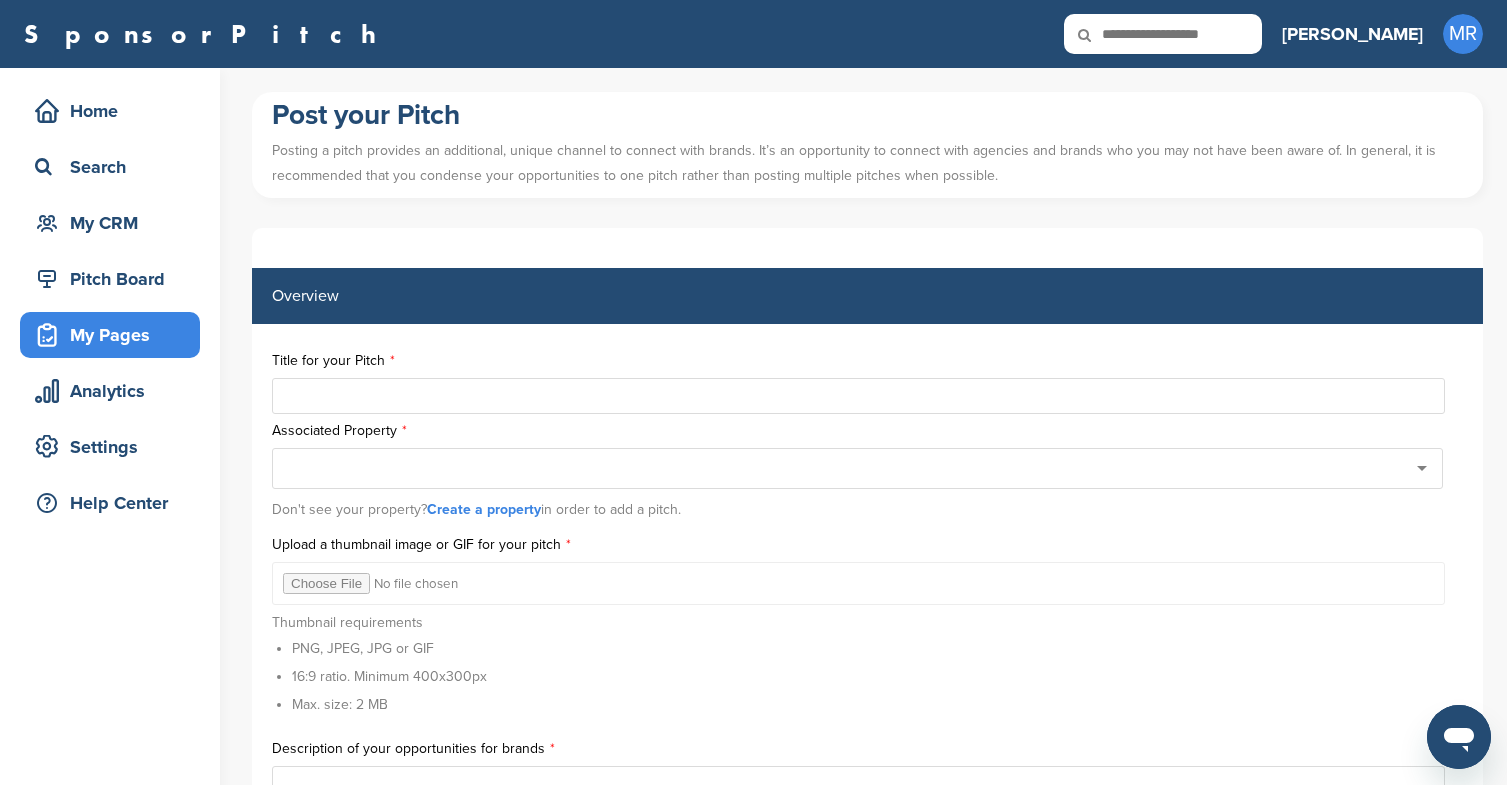 click at bounding box center [858, 396] 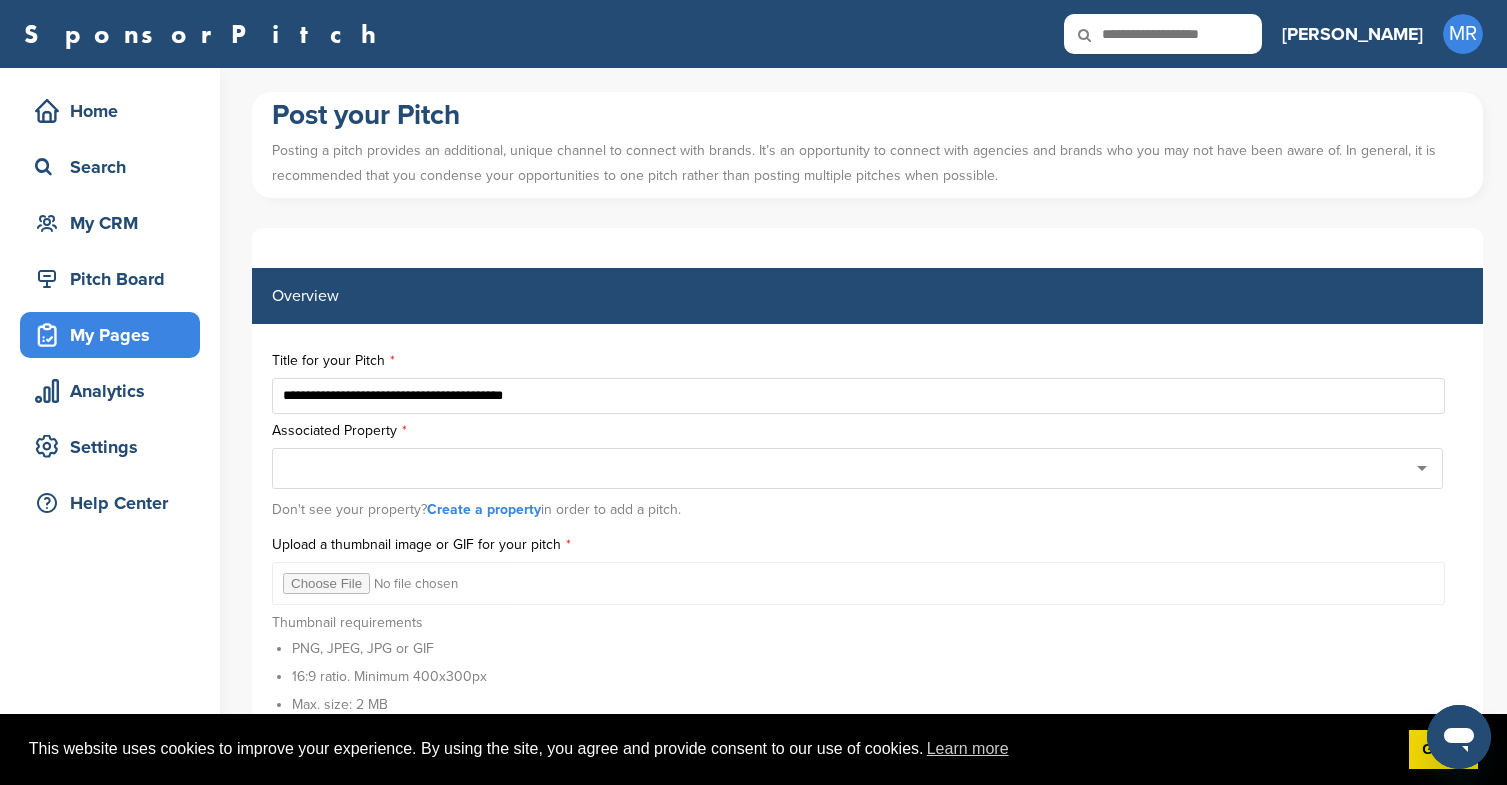 type on "**********" 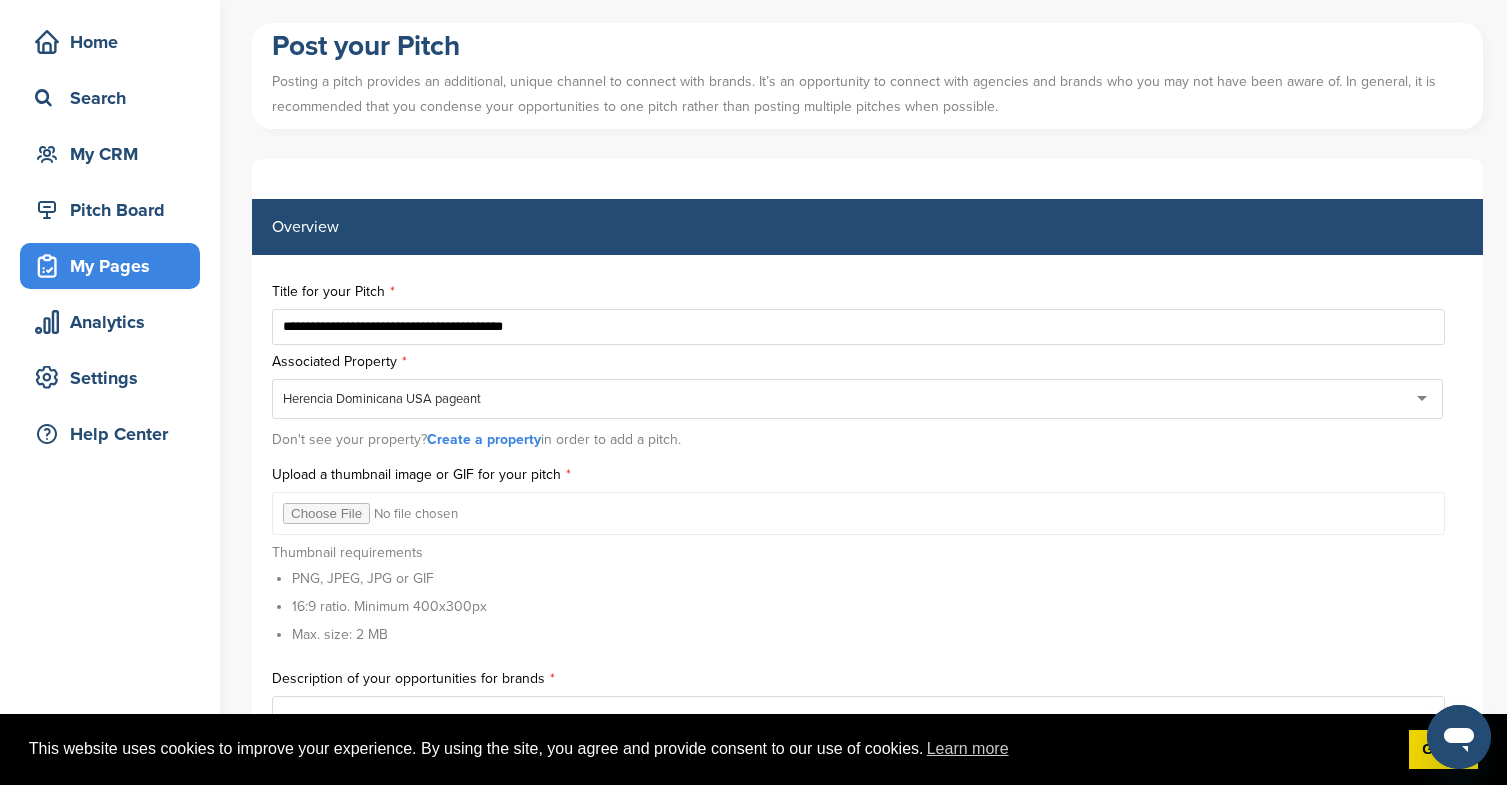 scroll, scrollTop: 100, scrollLeft: 0, axis: vertical 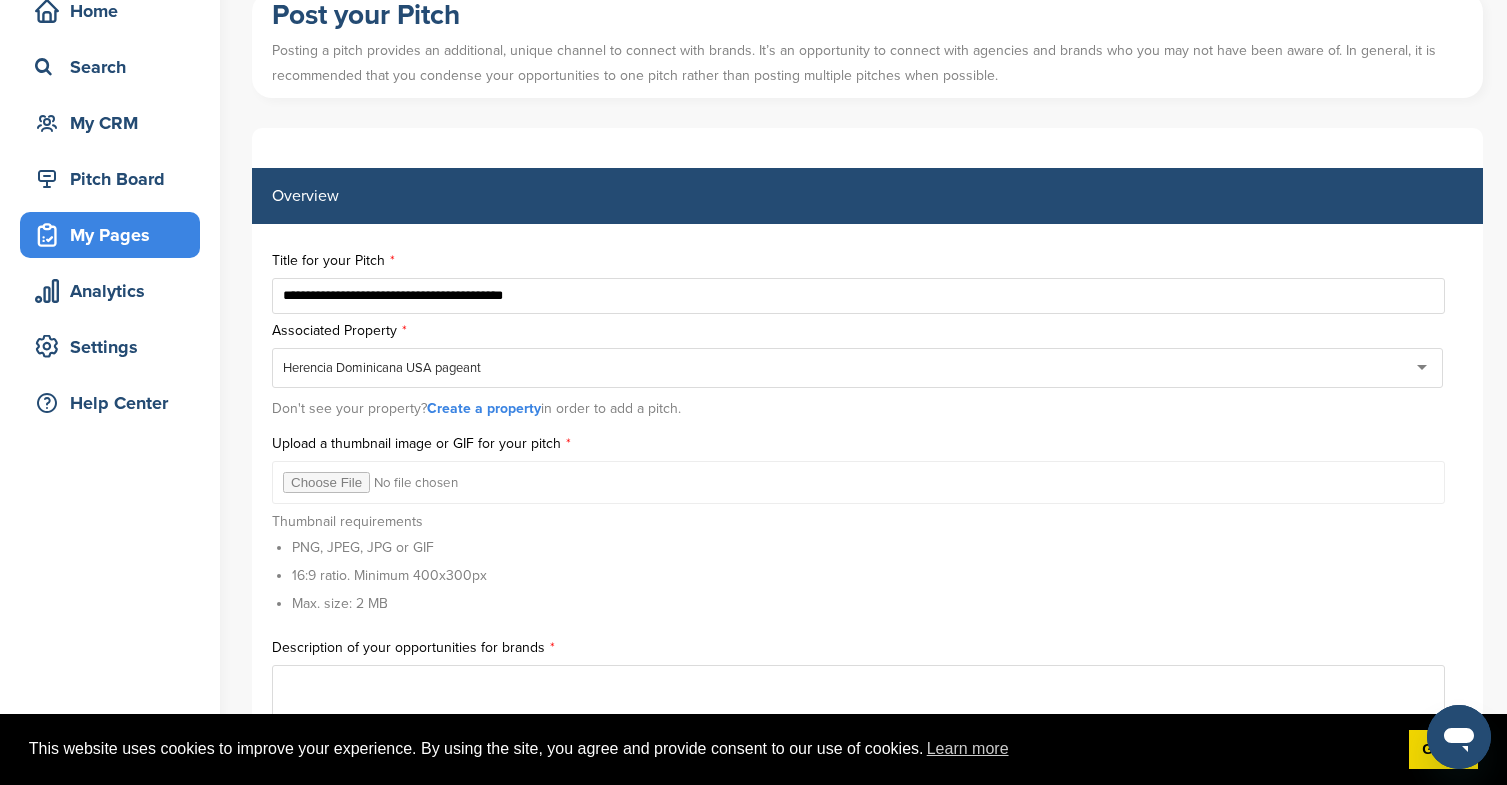 click at bounding box center [858, 482] 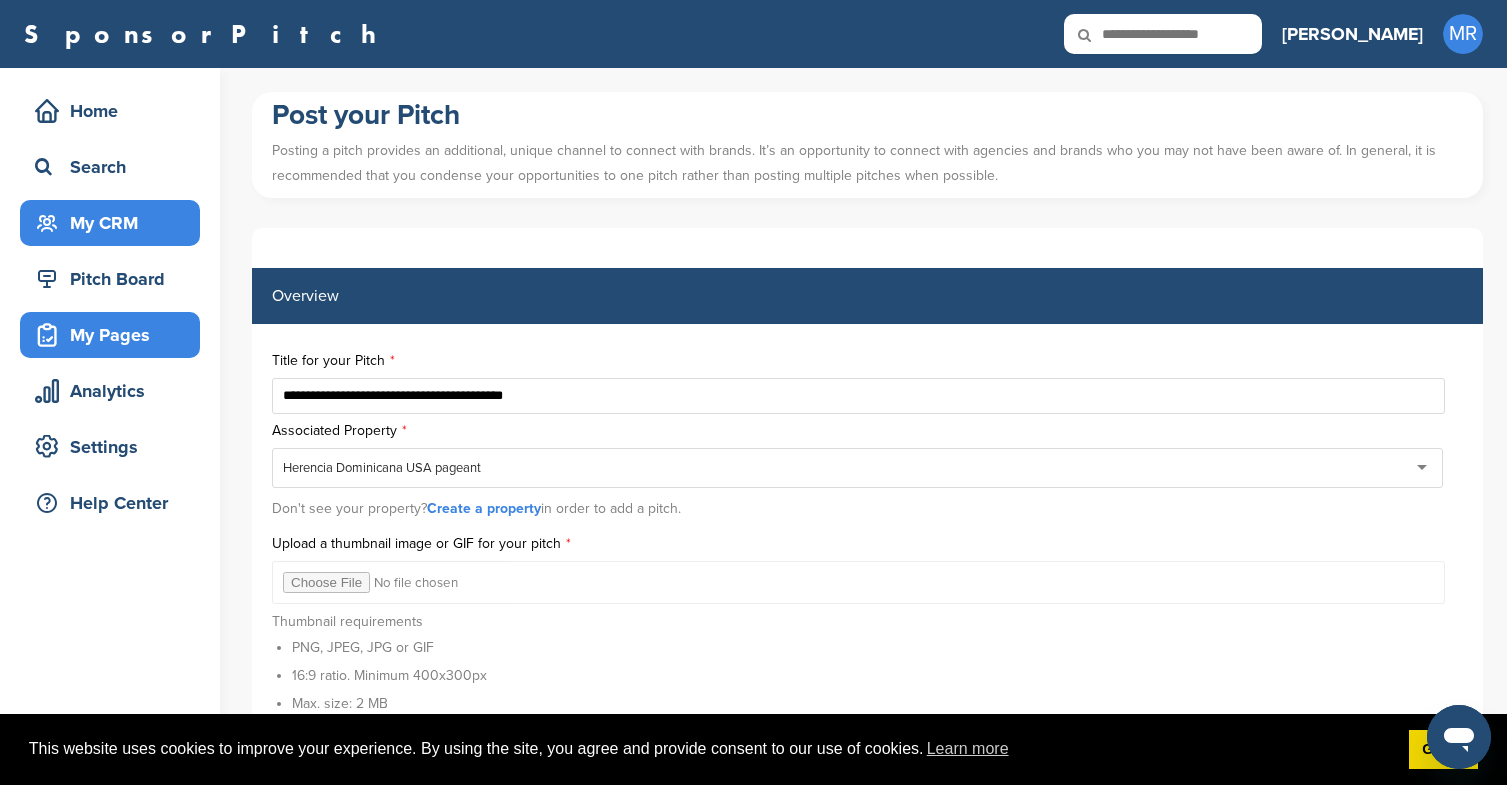 scroll, scrollTop: 0, scrollLeft: 0, axis: both 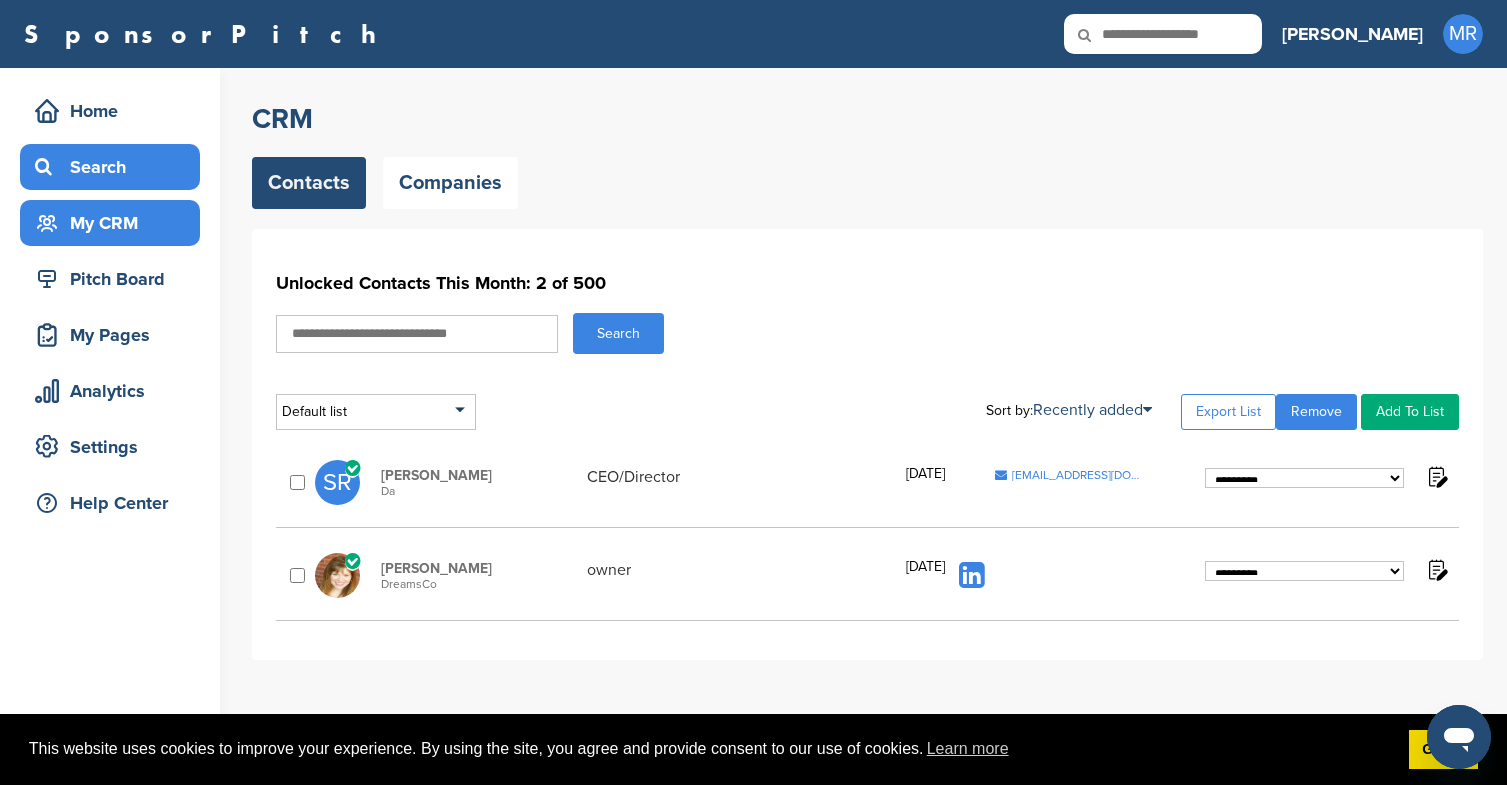 click on "Search" at bounding box center [115, 167] 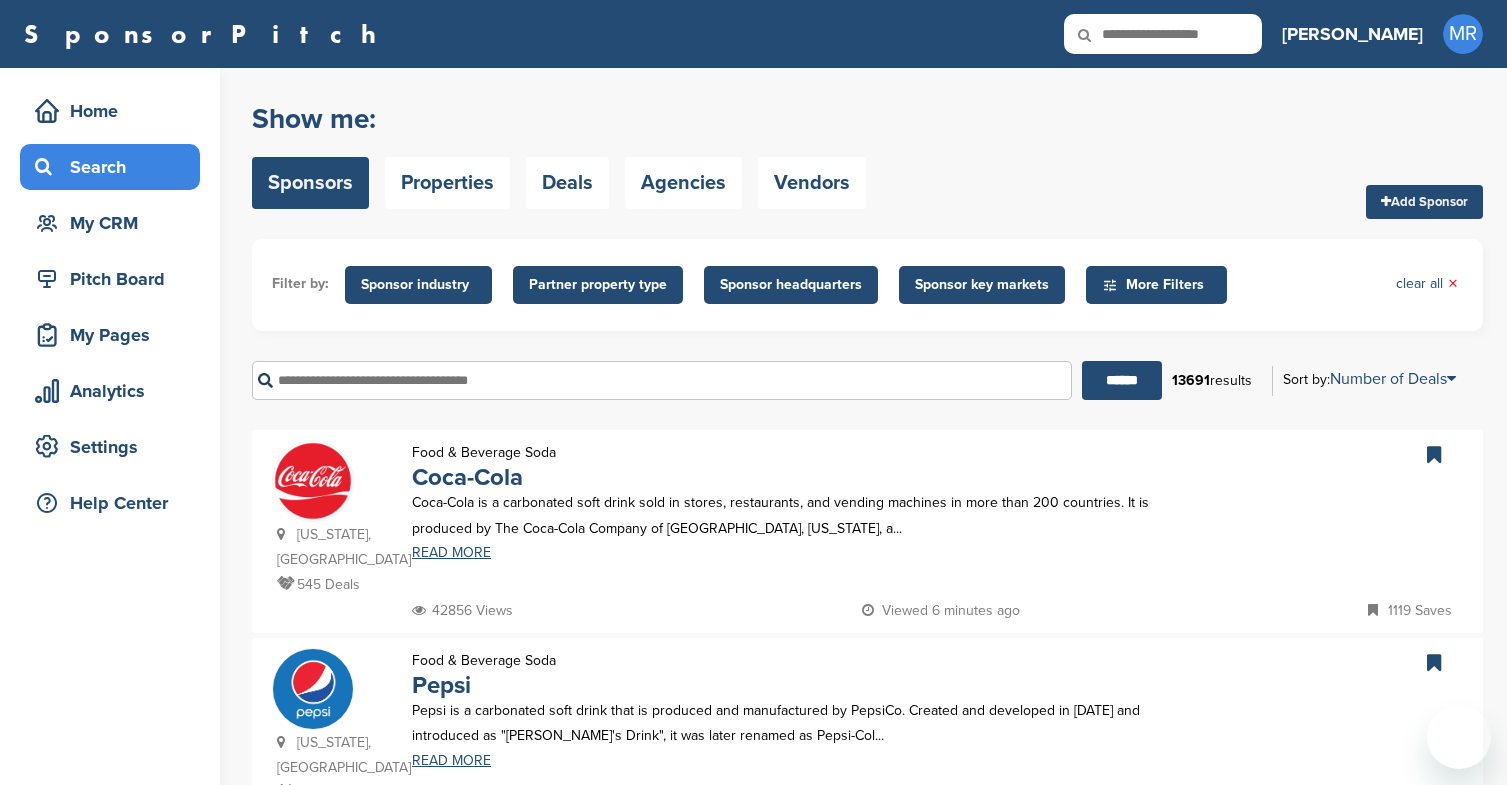 scroll, scrollTop: 0, scrollLeft: 0, axis: both 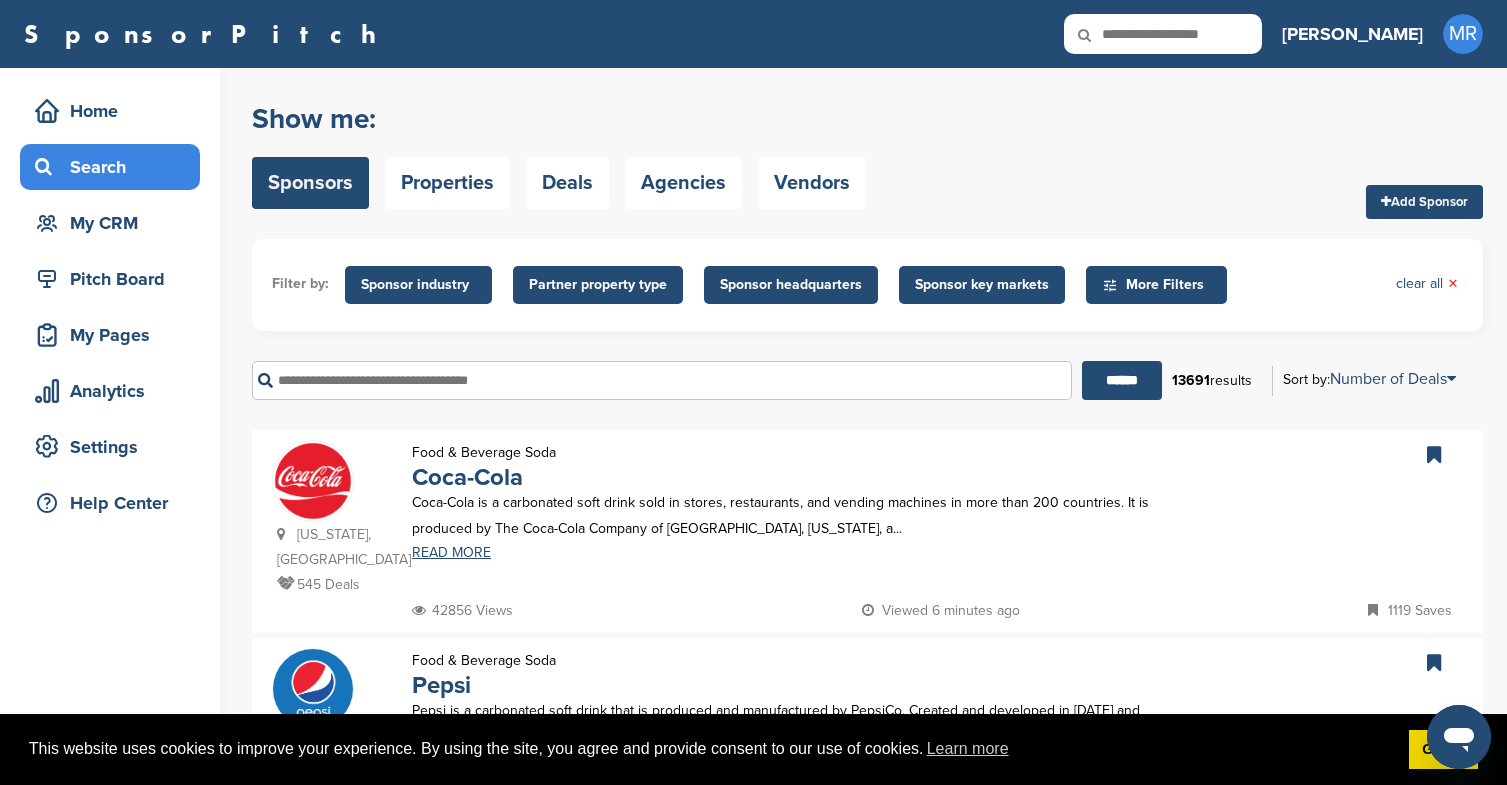 click at bounding box center [662, 380] 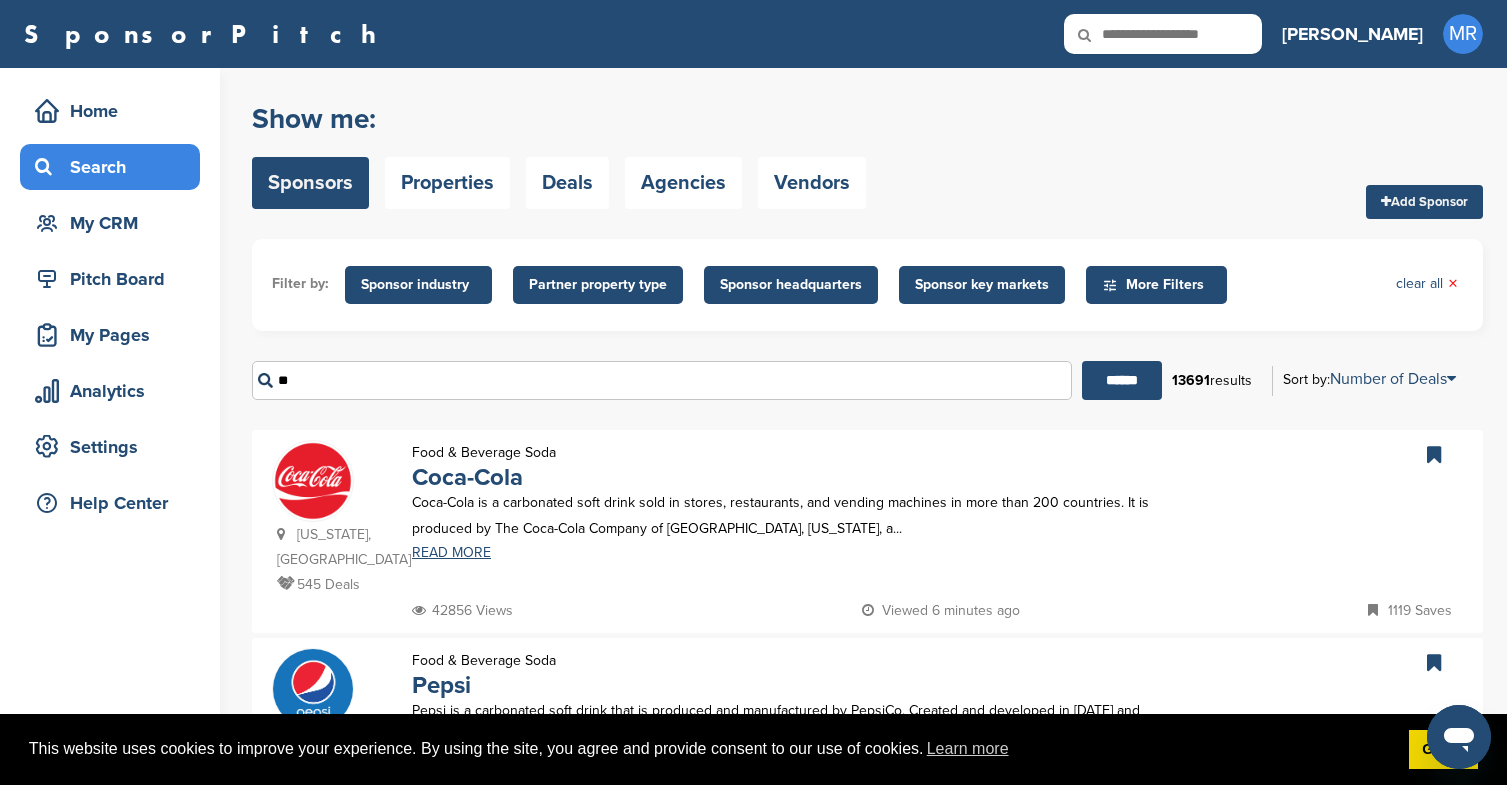type on "*" 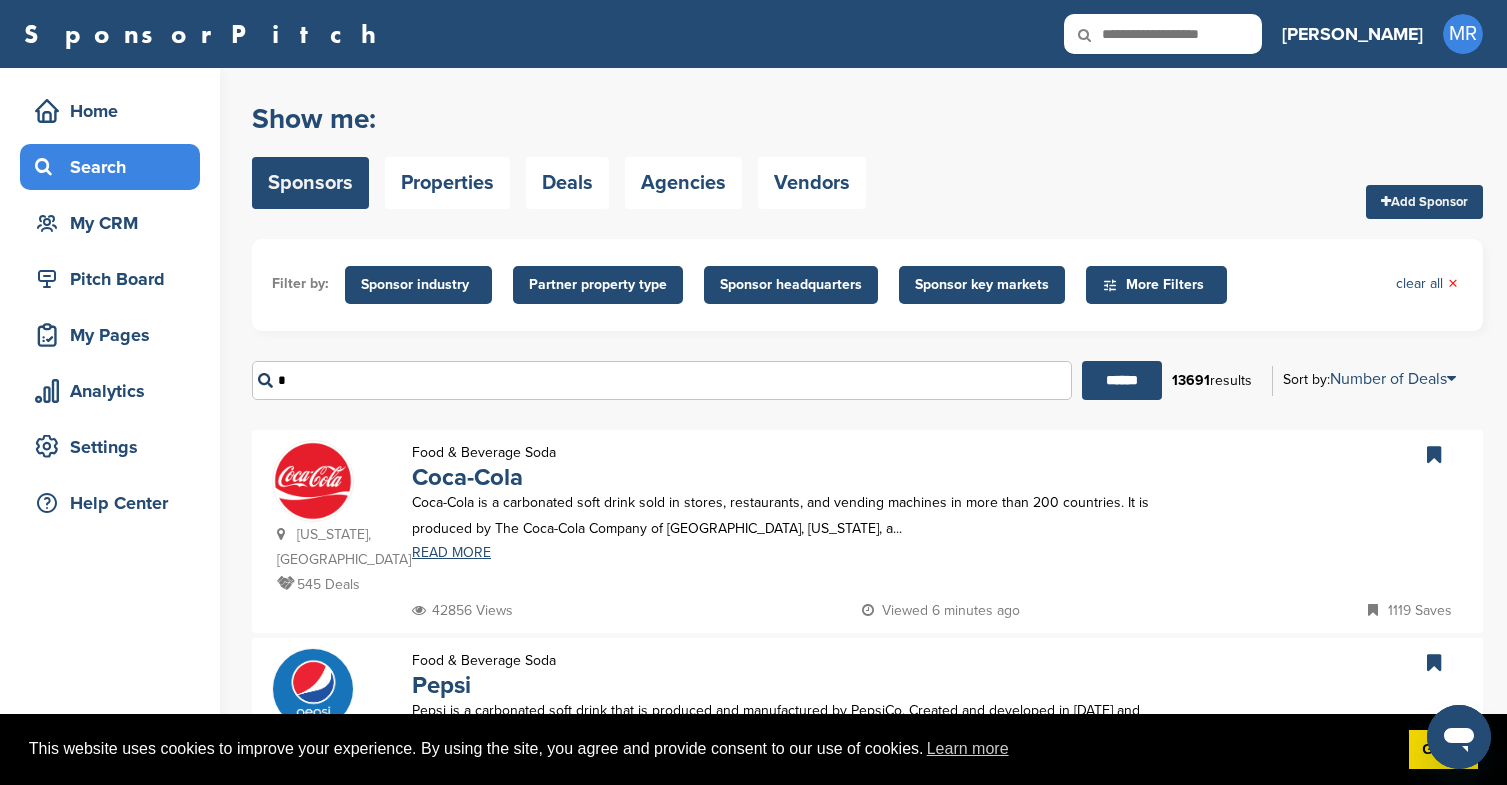 type 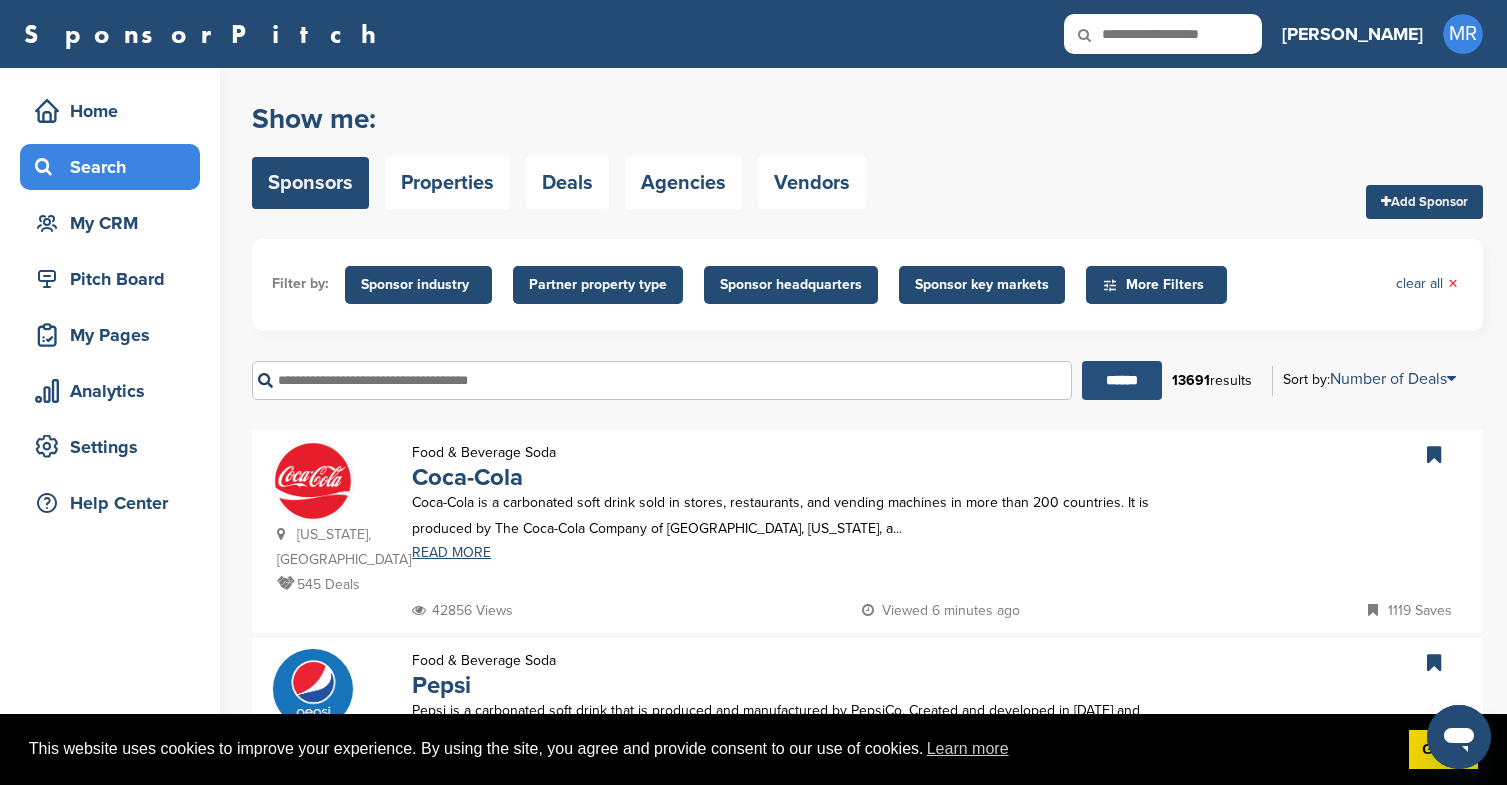 click on "******" at bounding box center [1122, 380] 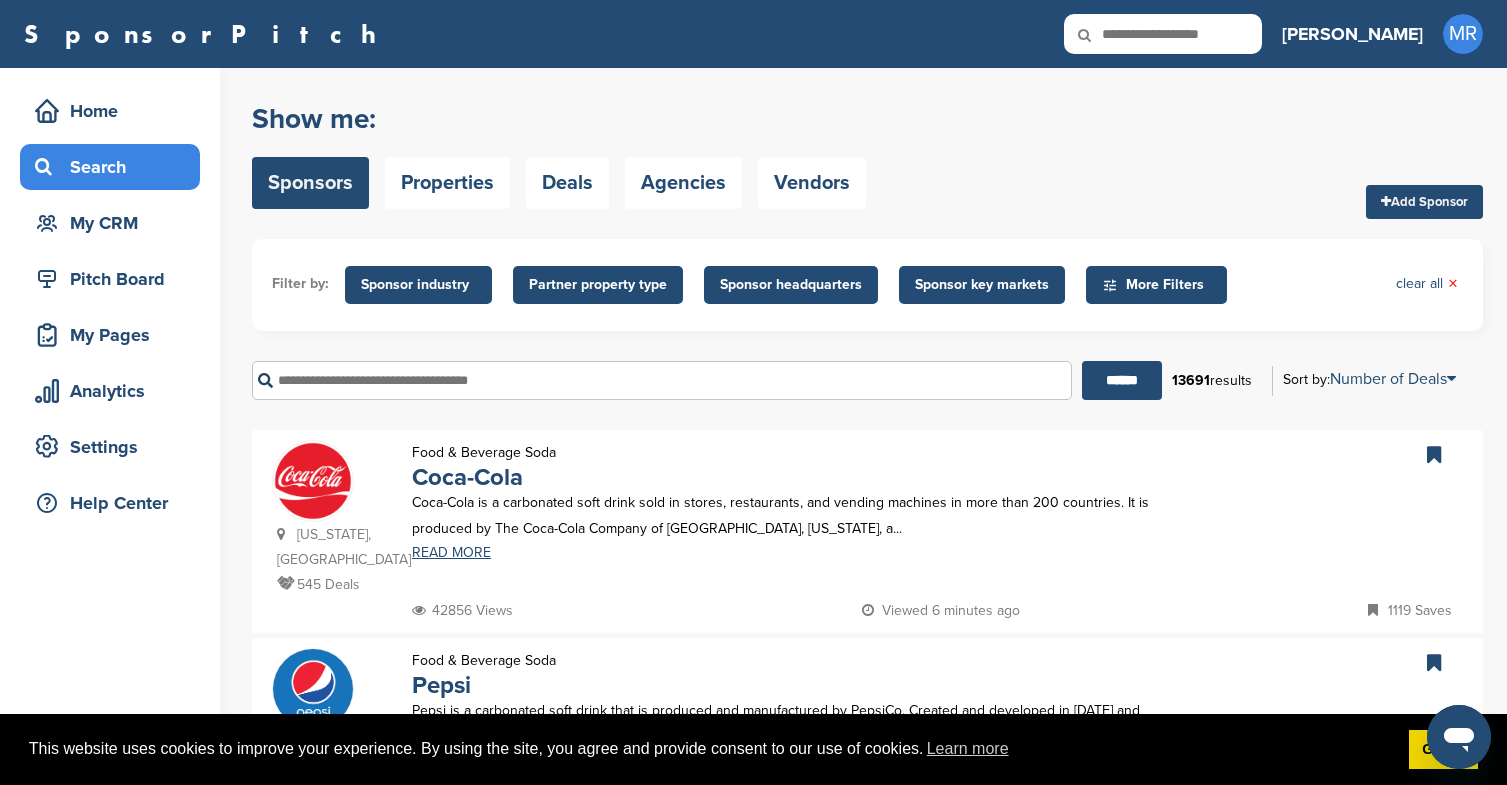 click on "More Filters" at bounding box center (1159, 285) 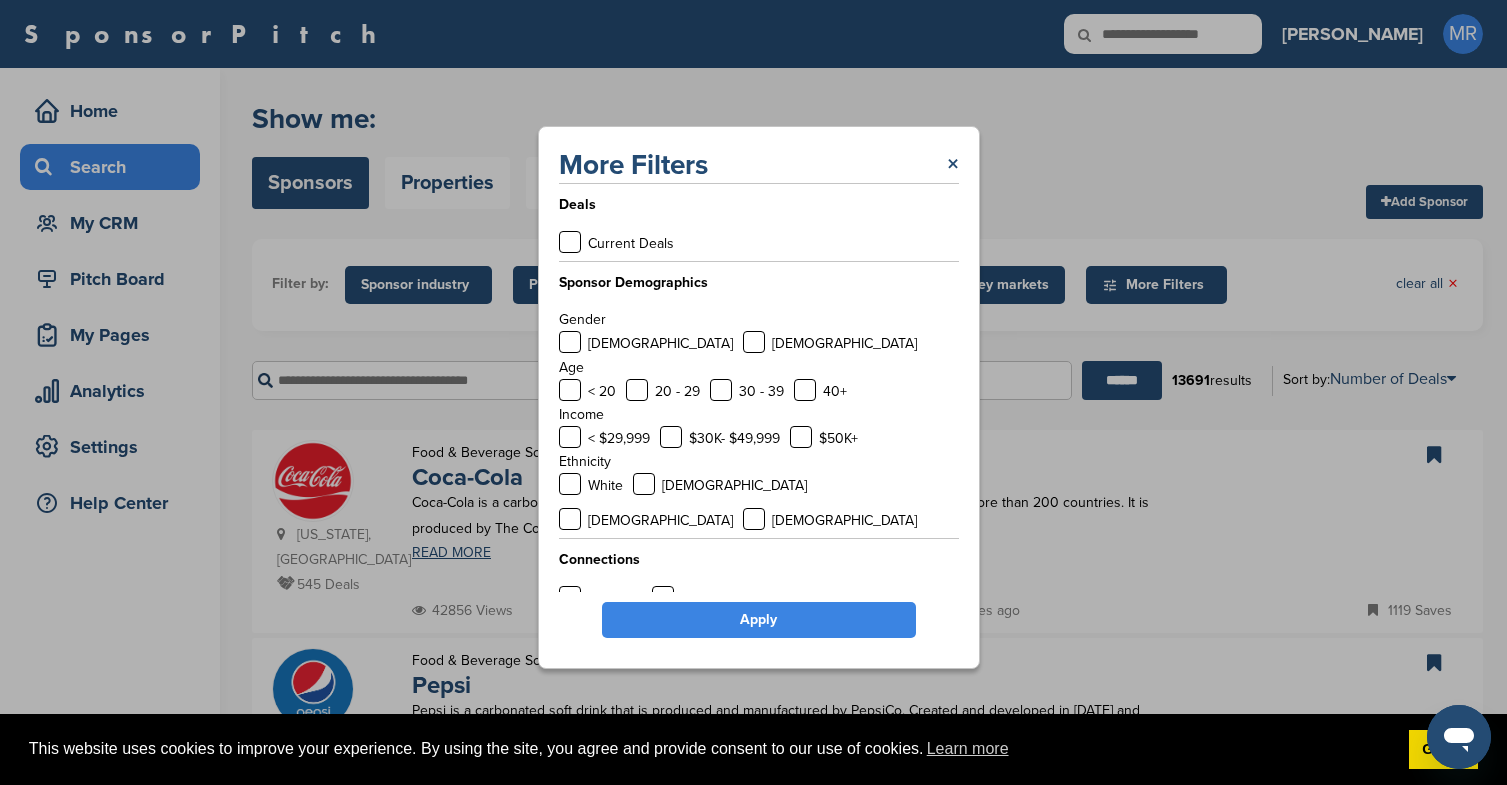 click on "Hispanic" at bounding box center (660, 520) 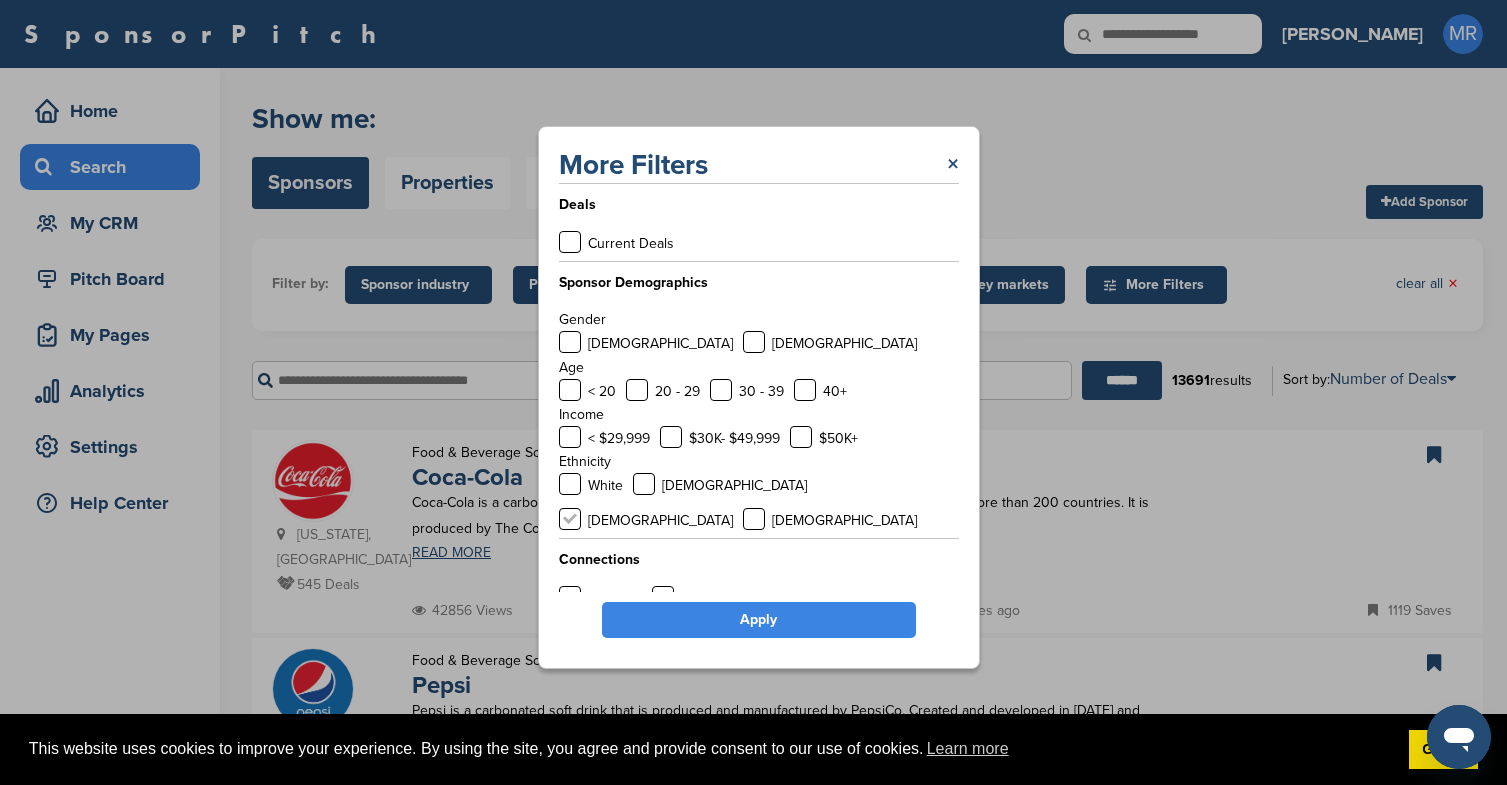 click at bounding box center [570, 519] 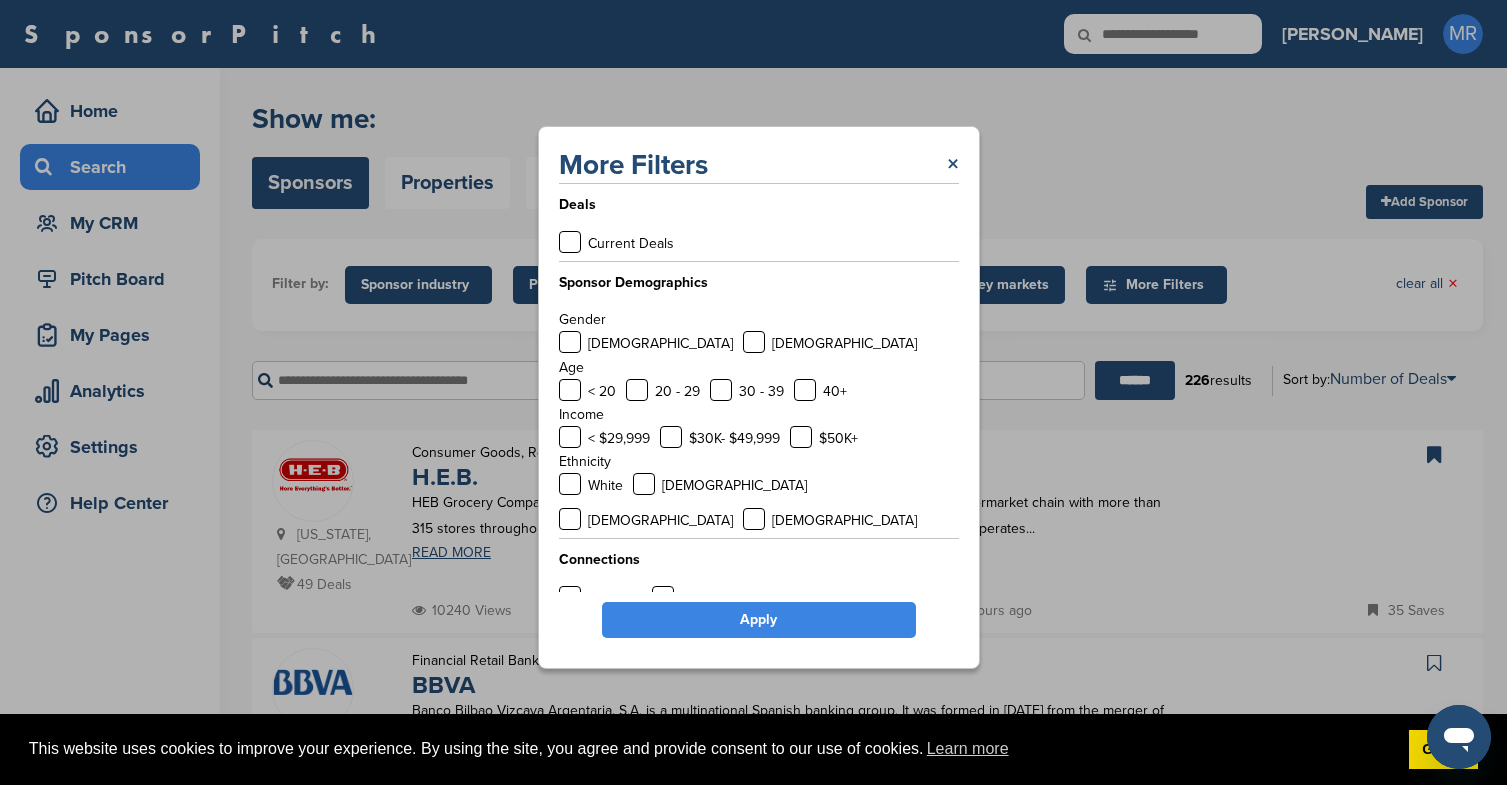 click on "Apply" at bounding box center [759, 620] 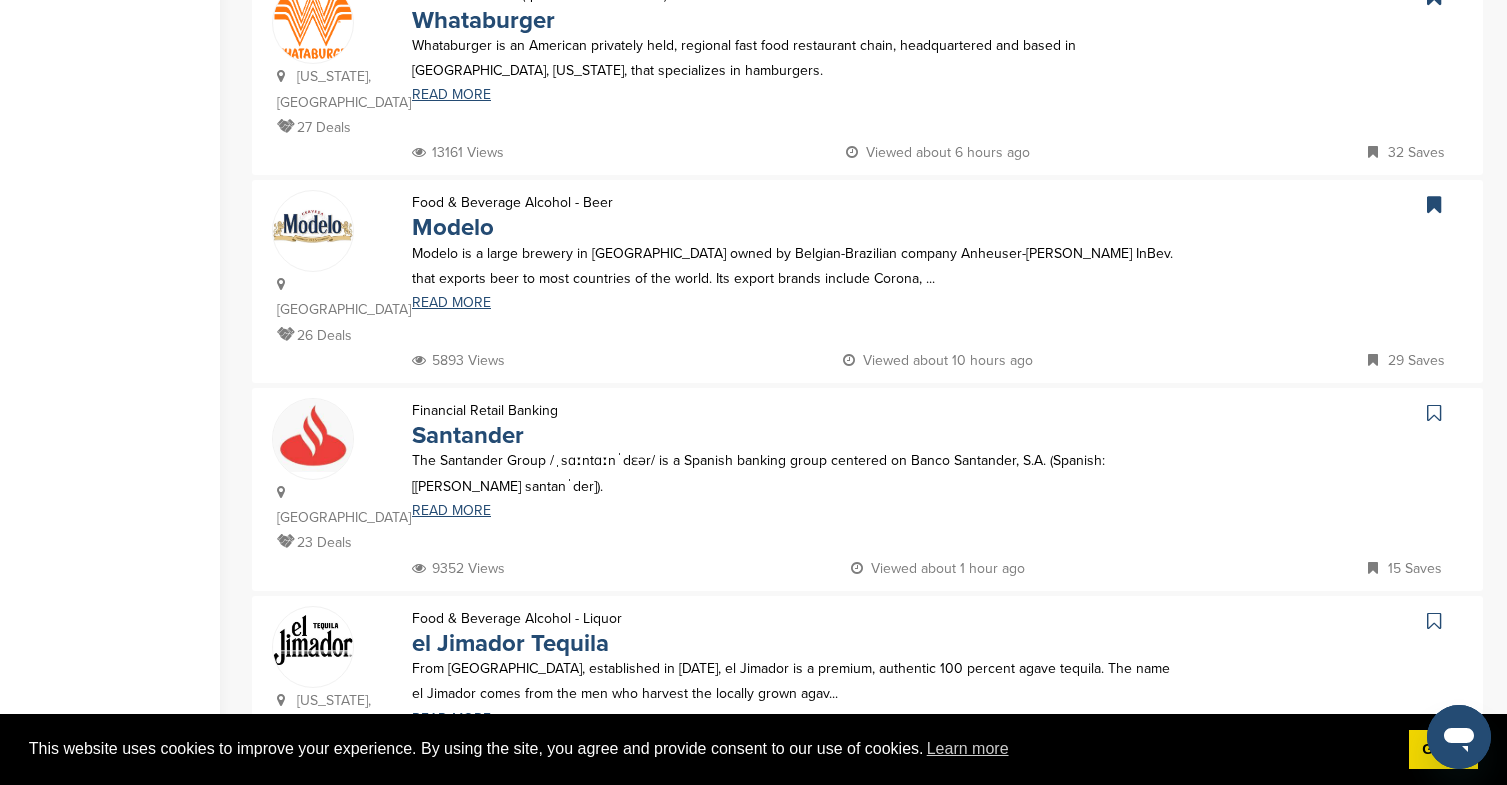 scroll, scrollTop: 1090, scrollLeft: 0, axis: vertical 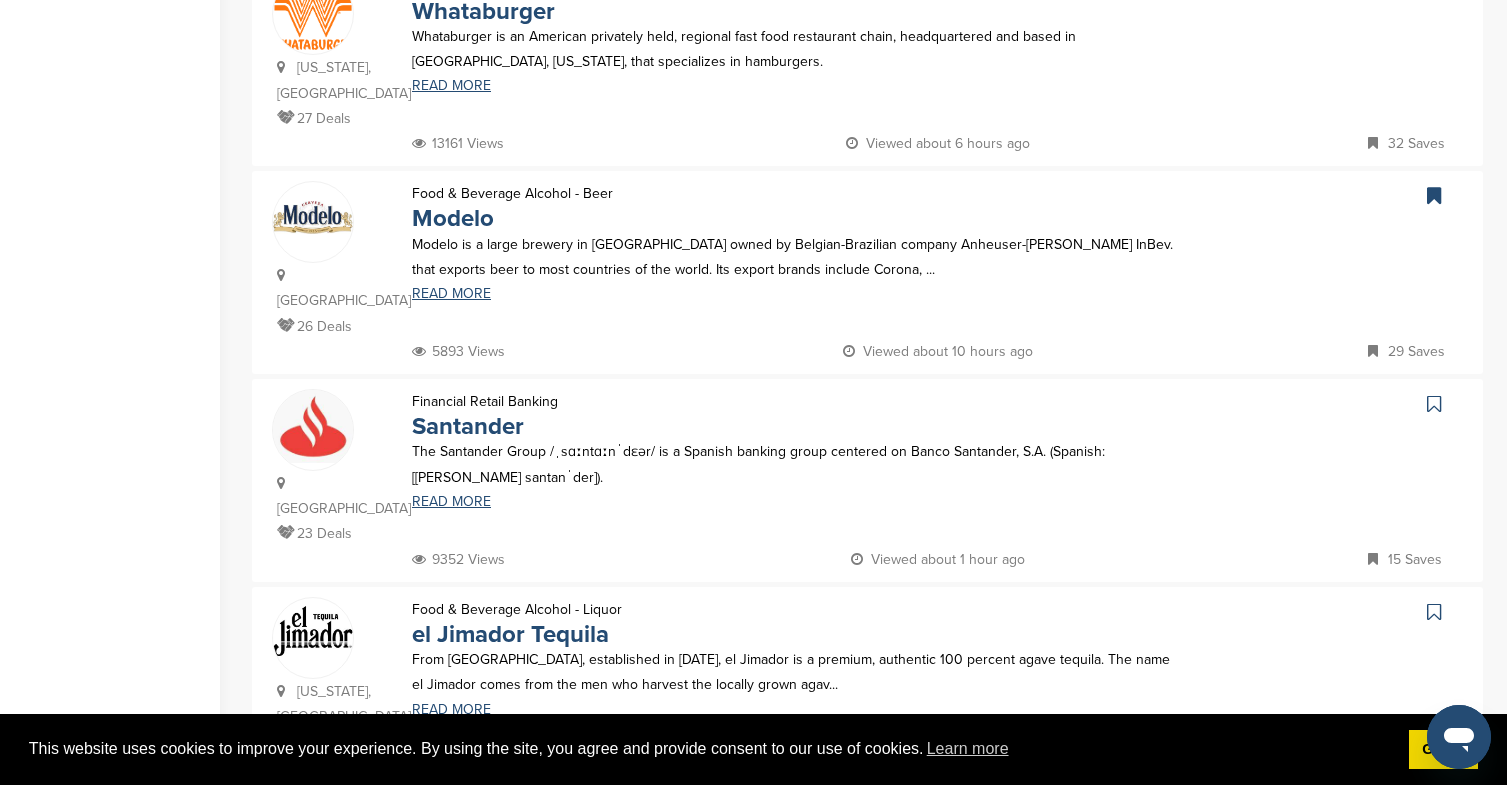 click at bounding box center [1378, 559] 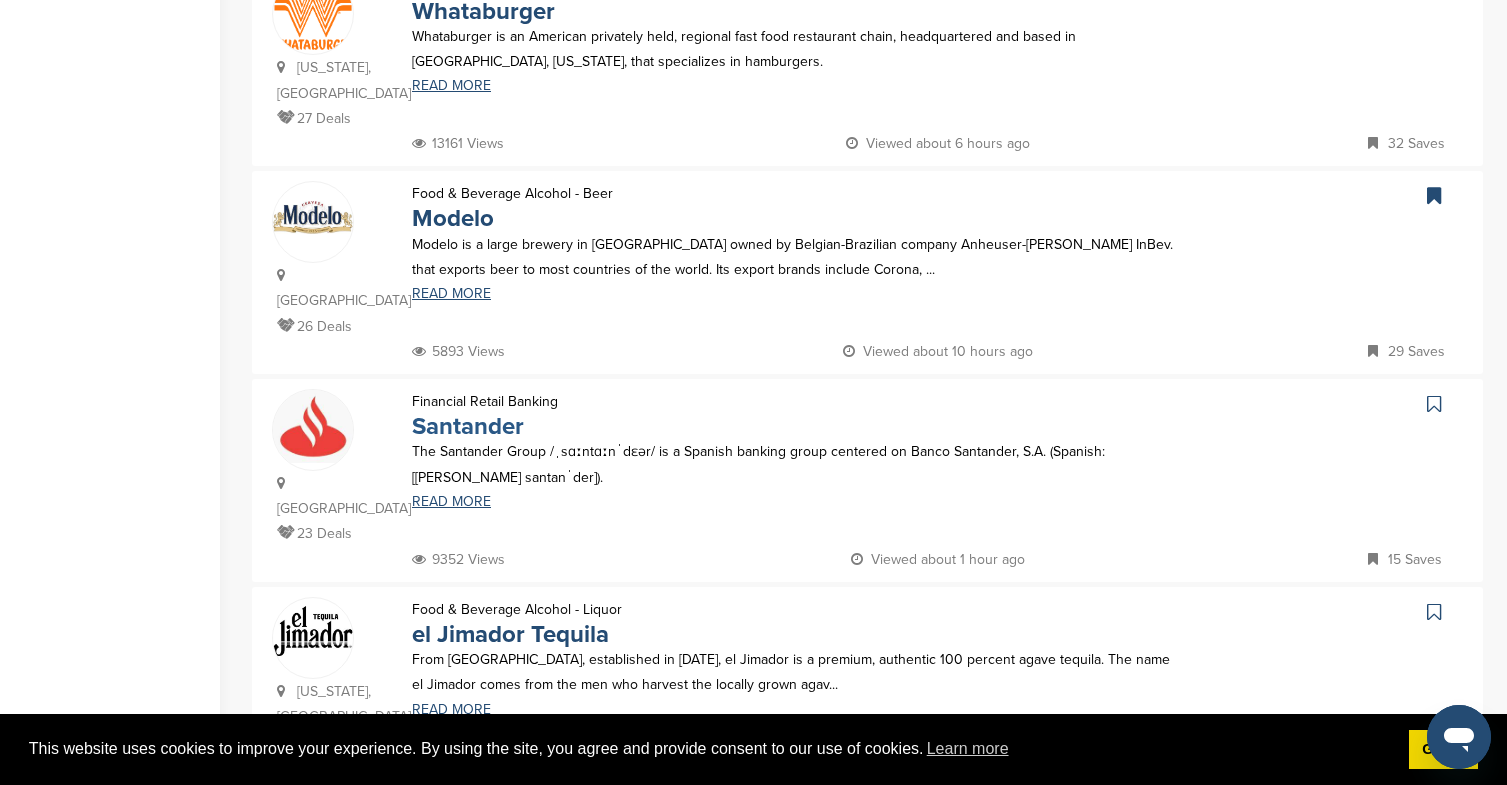 click on "Santander" at bounding box center [468, 426] 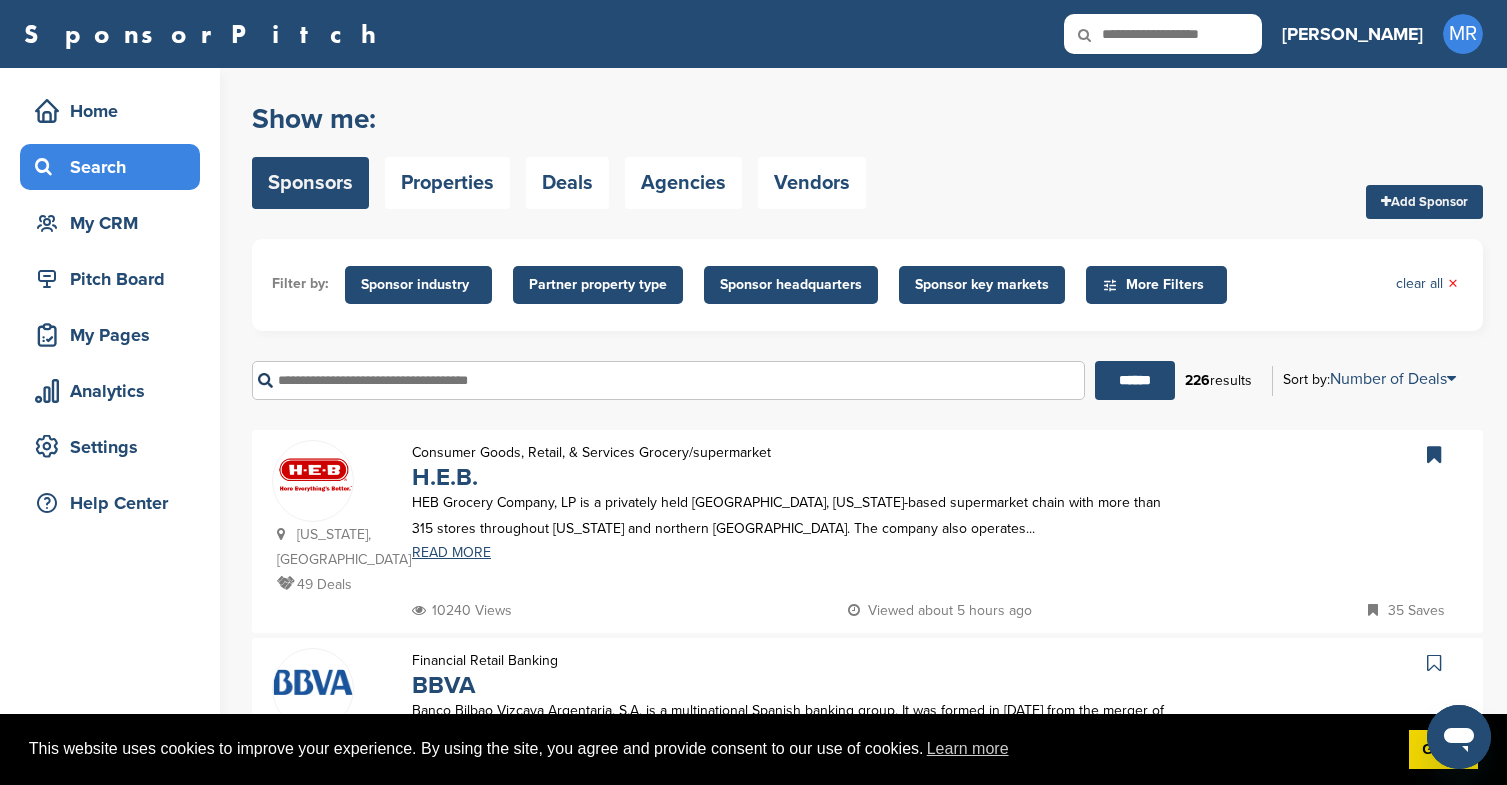 scroll, scrollTop: 0, scrollLeft: 0, axis: both 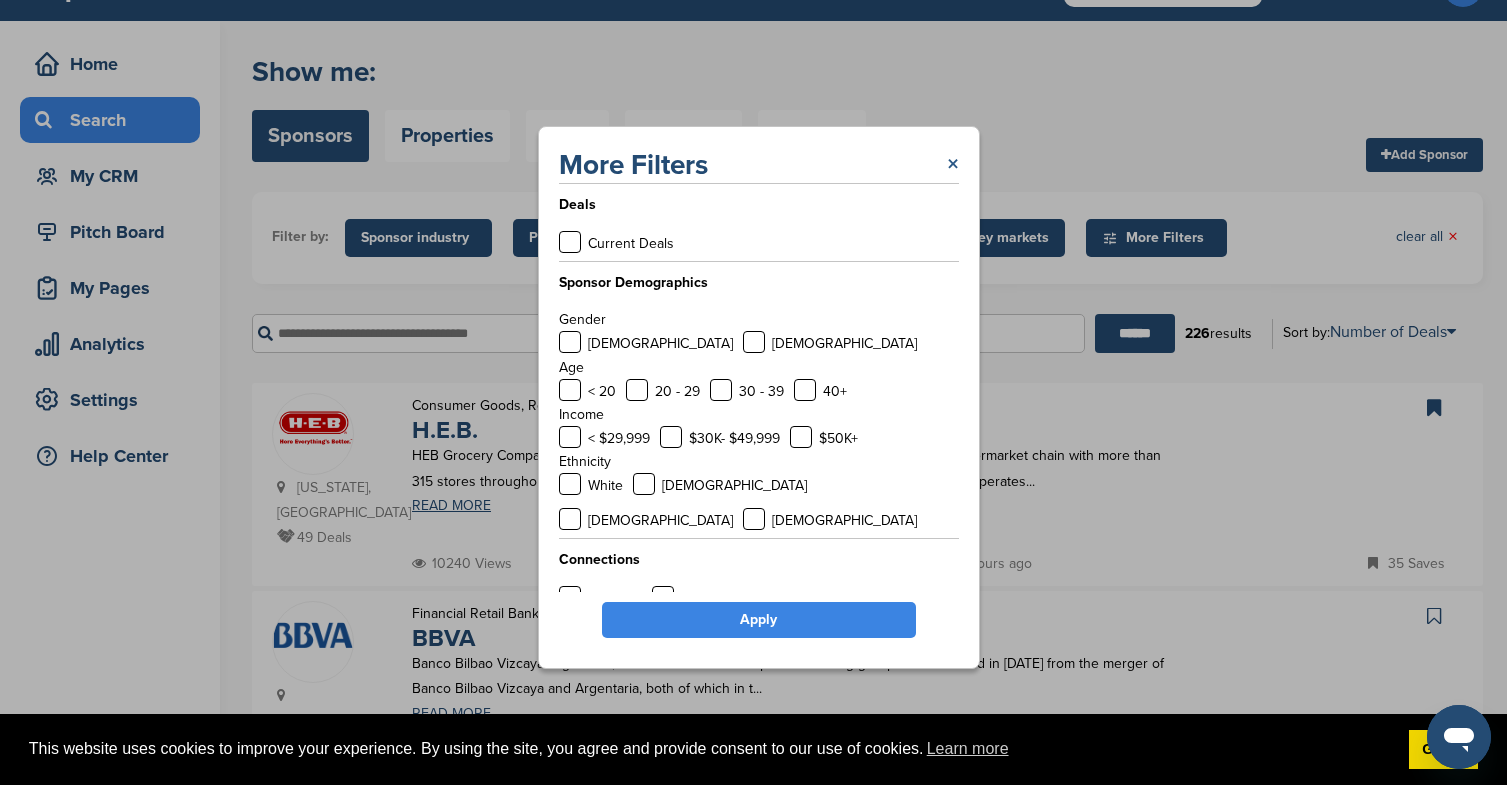 click on "×" at bounding box center [953, 165] 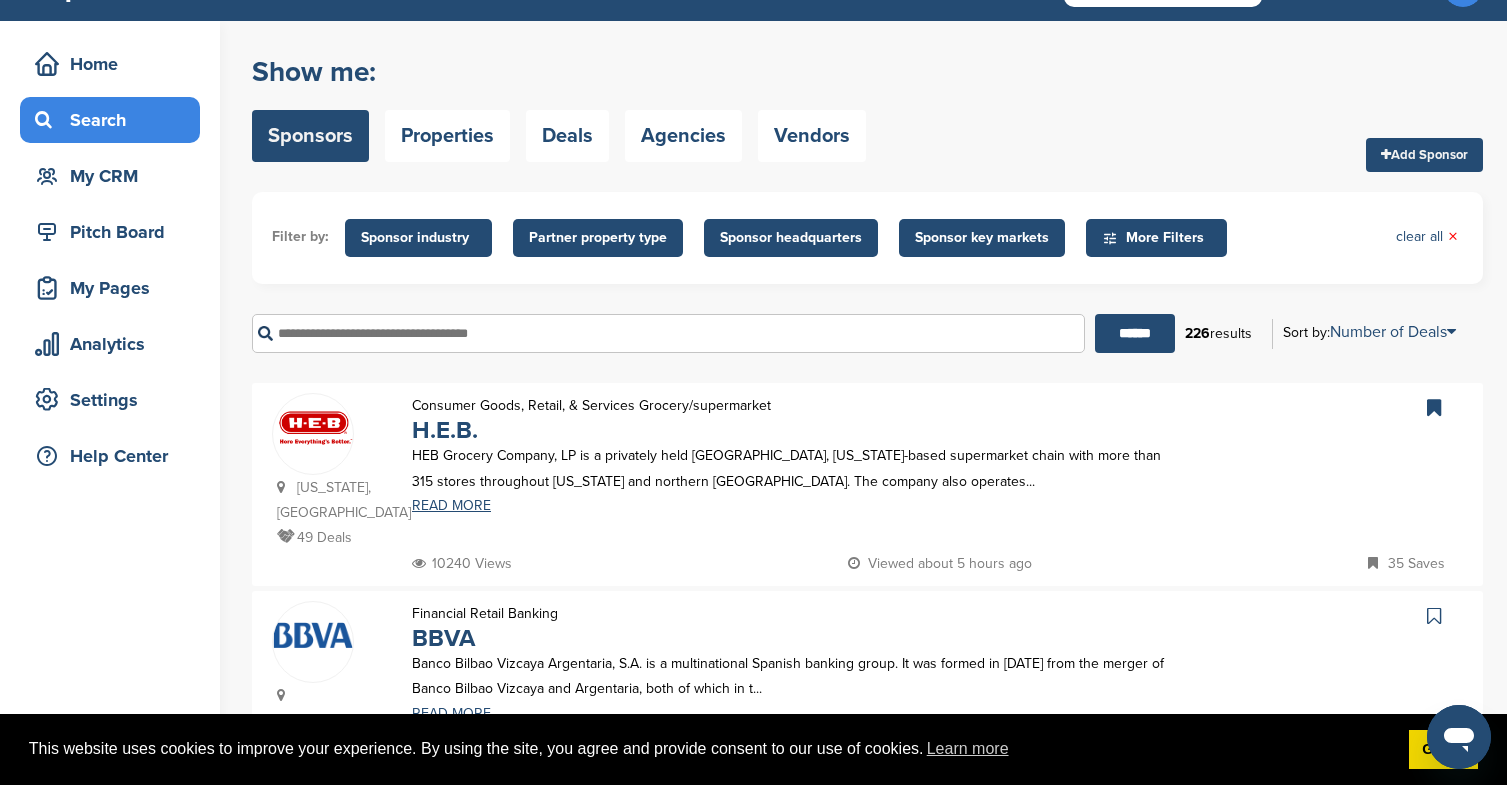 click on "Sponsor key markets" at bounding box center [982, 238] 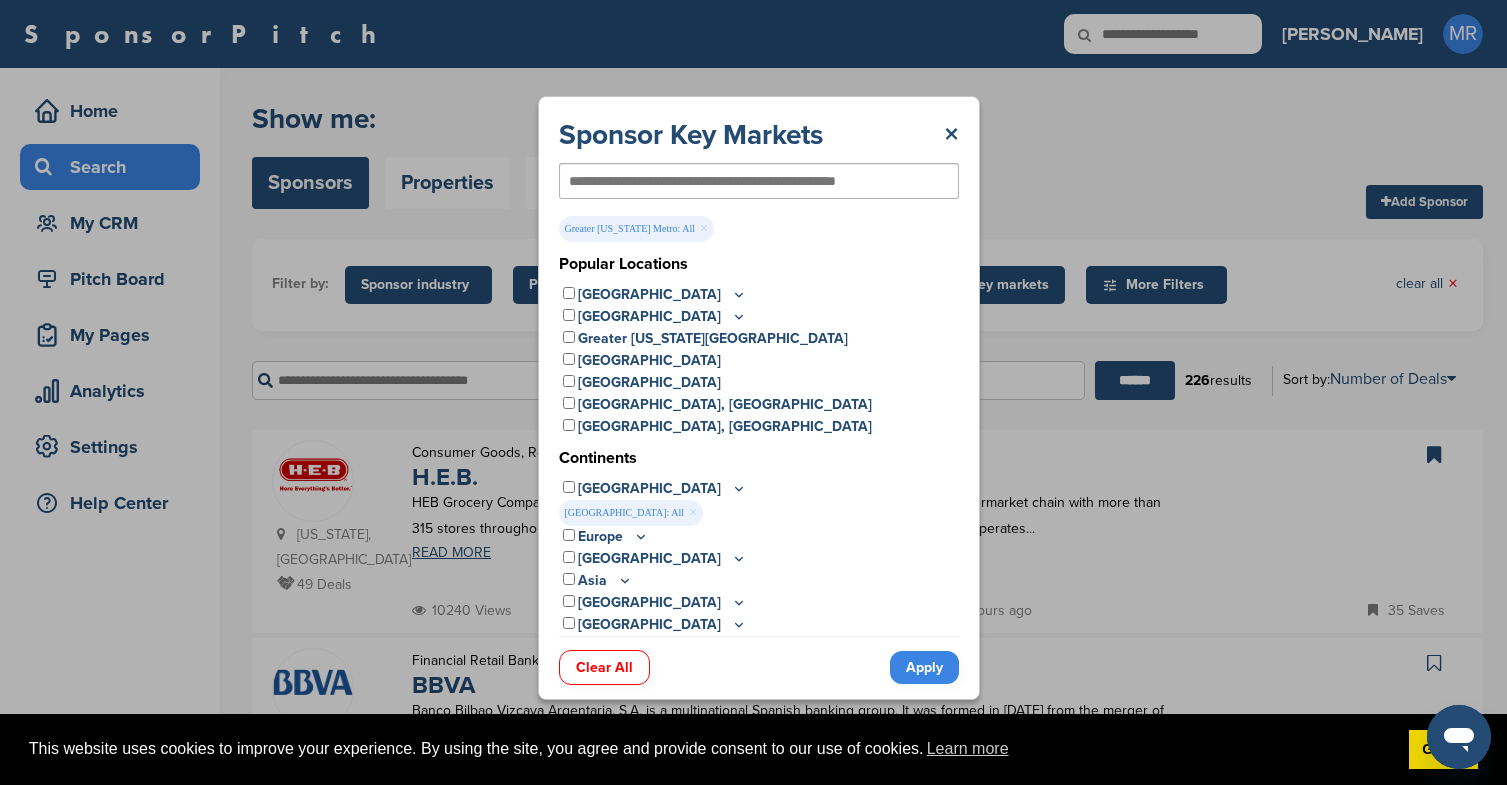 click on "United States" at bounding box center (662, 295) 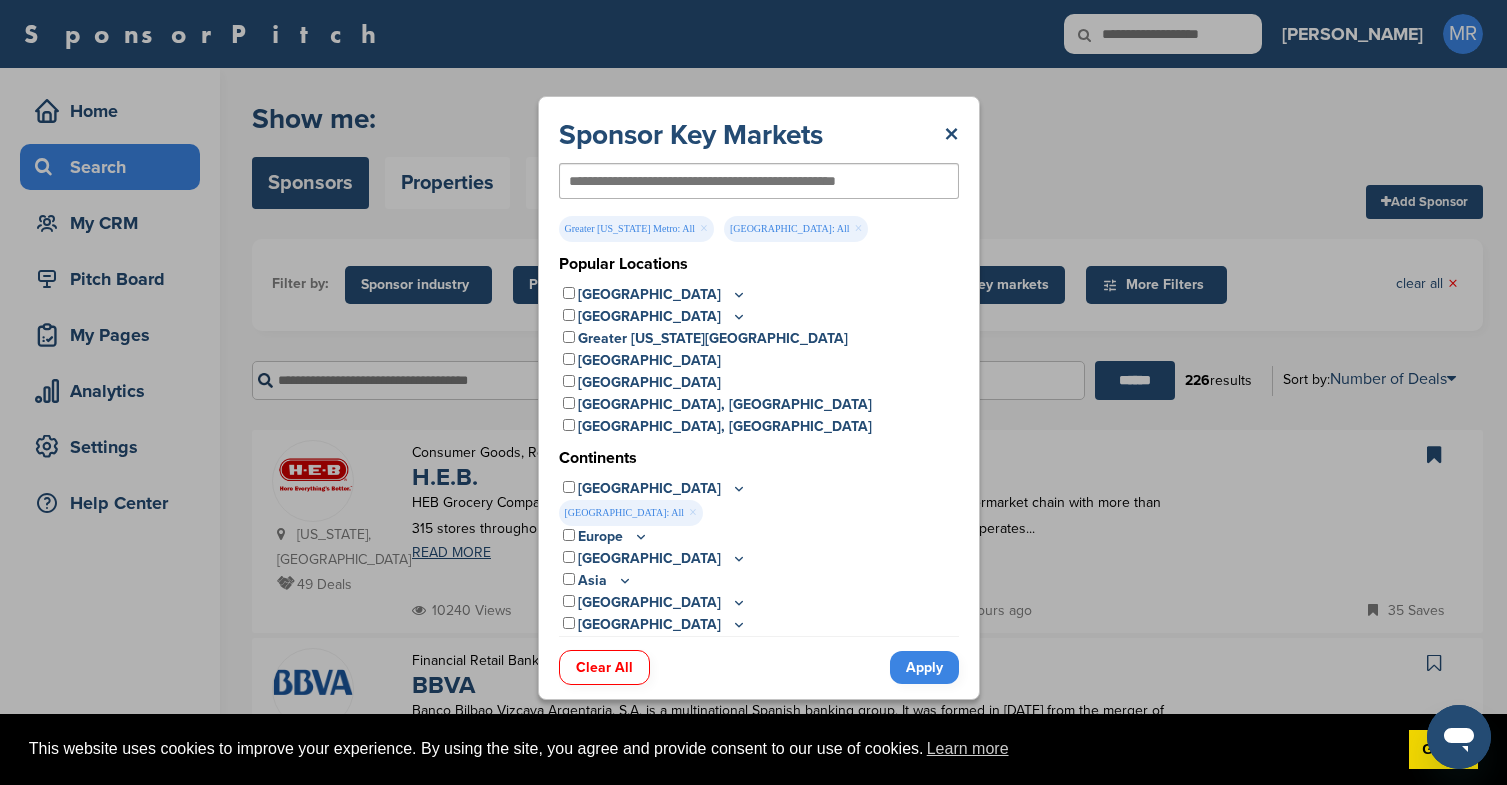 click on "Apply" at bounding box center (924, 667) 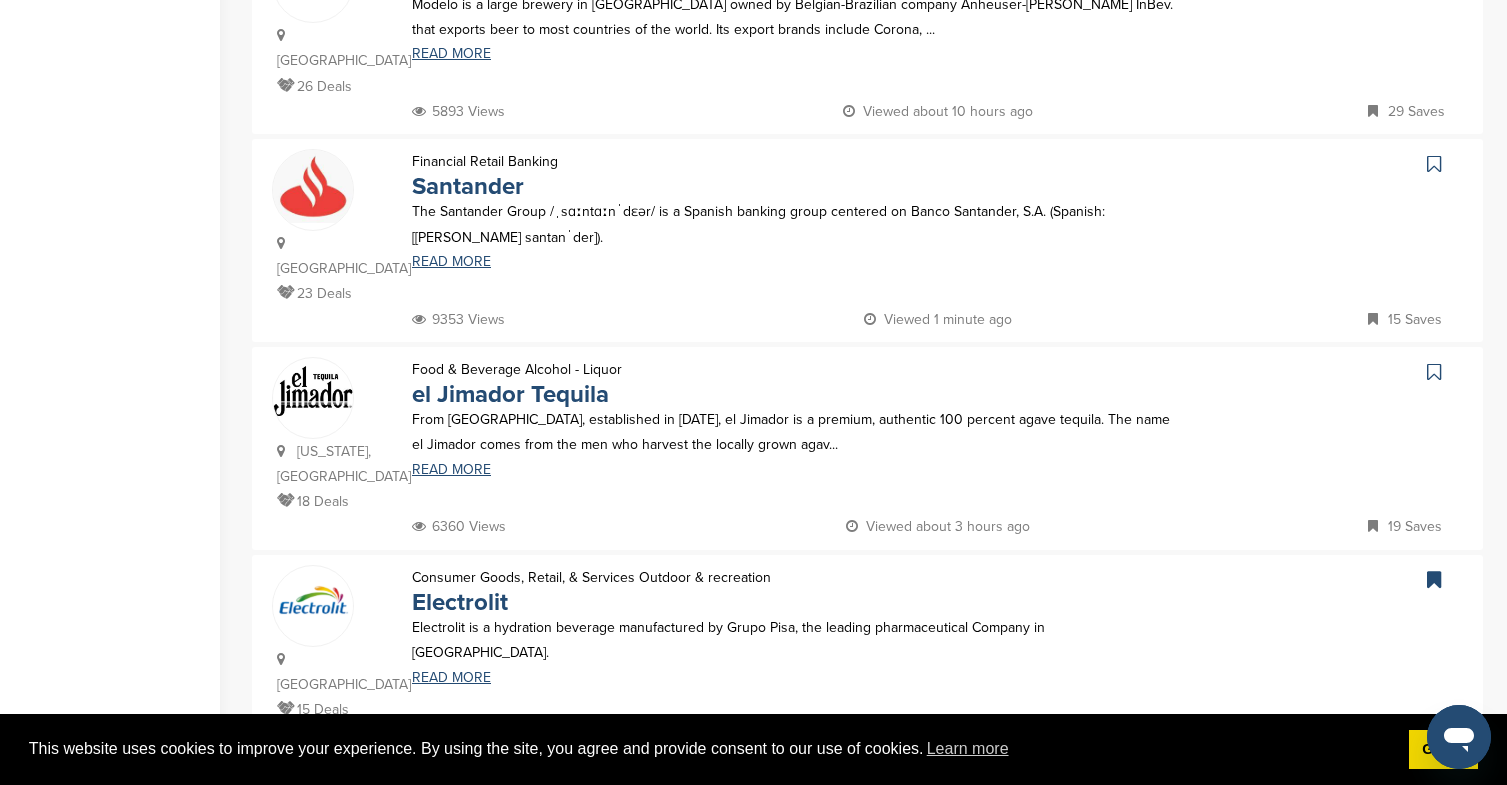 scroll, scrollTop: 1313, scrollLeft: 0, axis: vertical 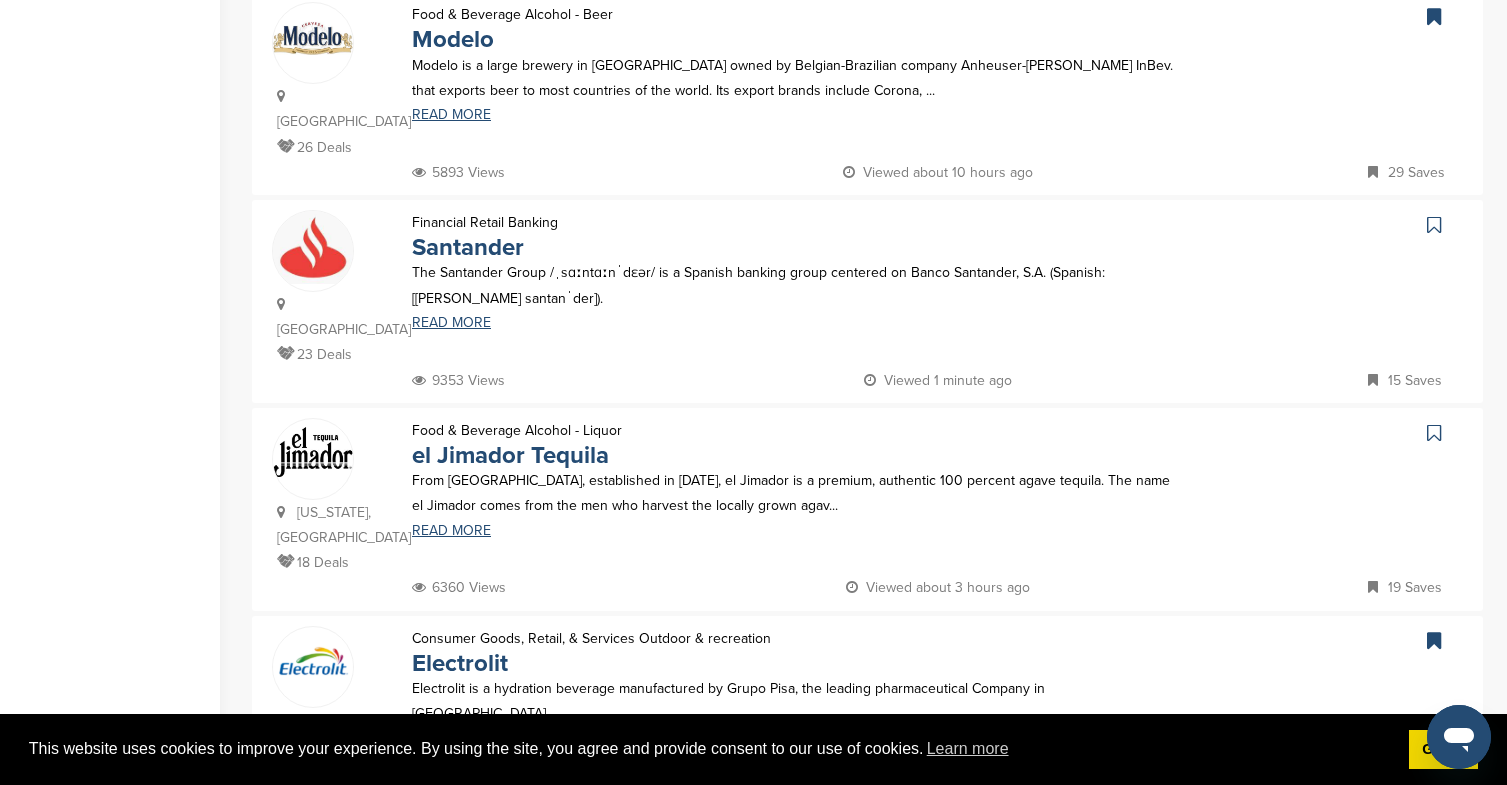 click on "Financial Retail Banking
Santander
The Santander Group /ˌsɑːntɑːnˈdɛər/ is a Spanish banking group centered on Banco Santander, S.A. (Spanish: [ˈbaŋko santanˈder]).
READ MORE" at bounding box center (793, 289) 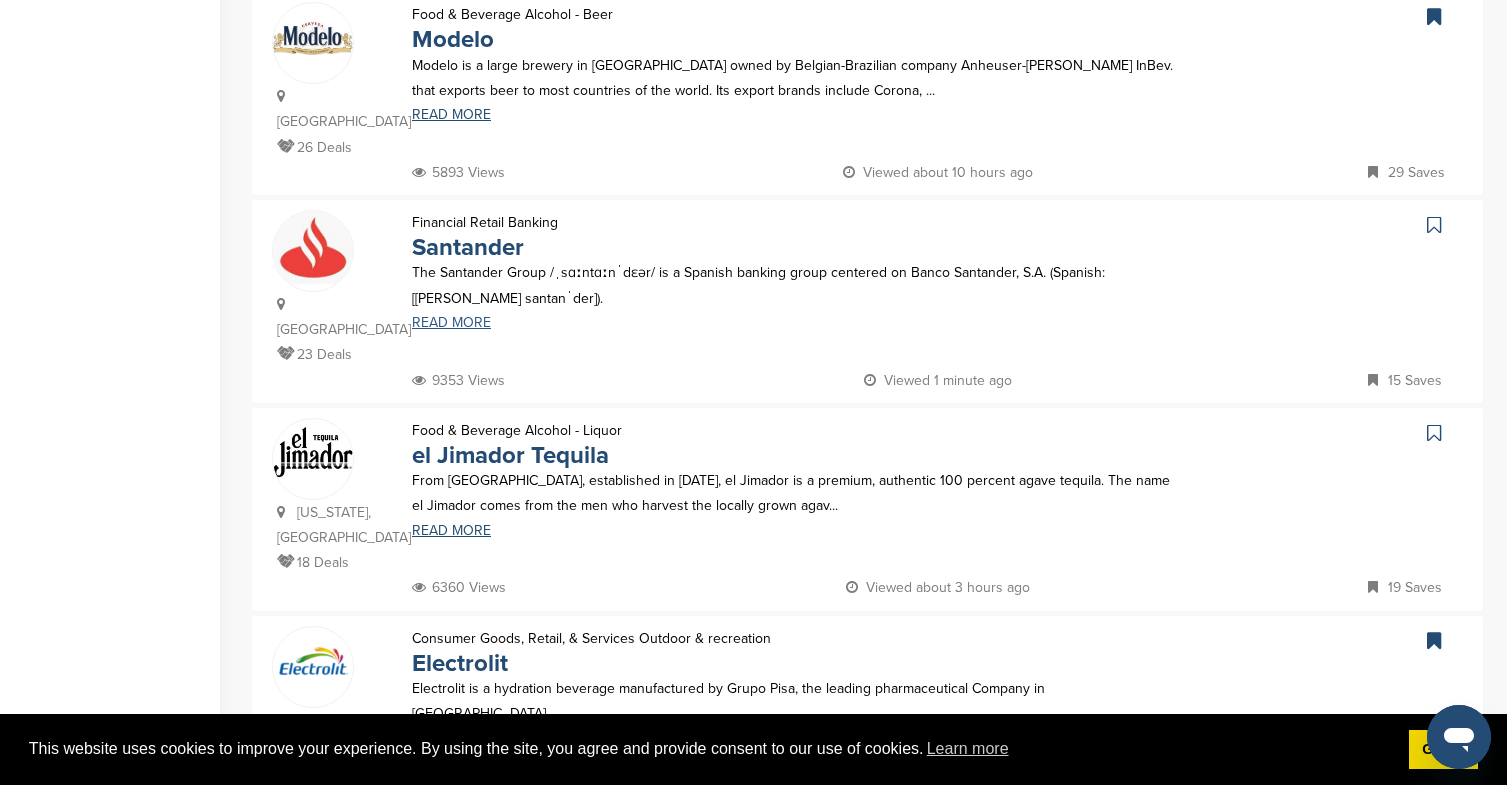 click on "READ MORE" at bounding box center (793, 323) 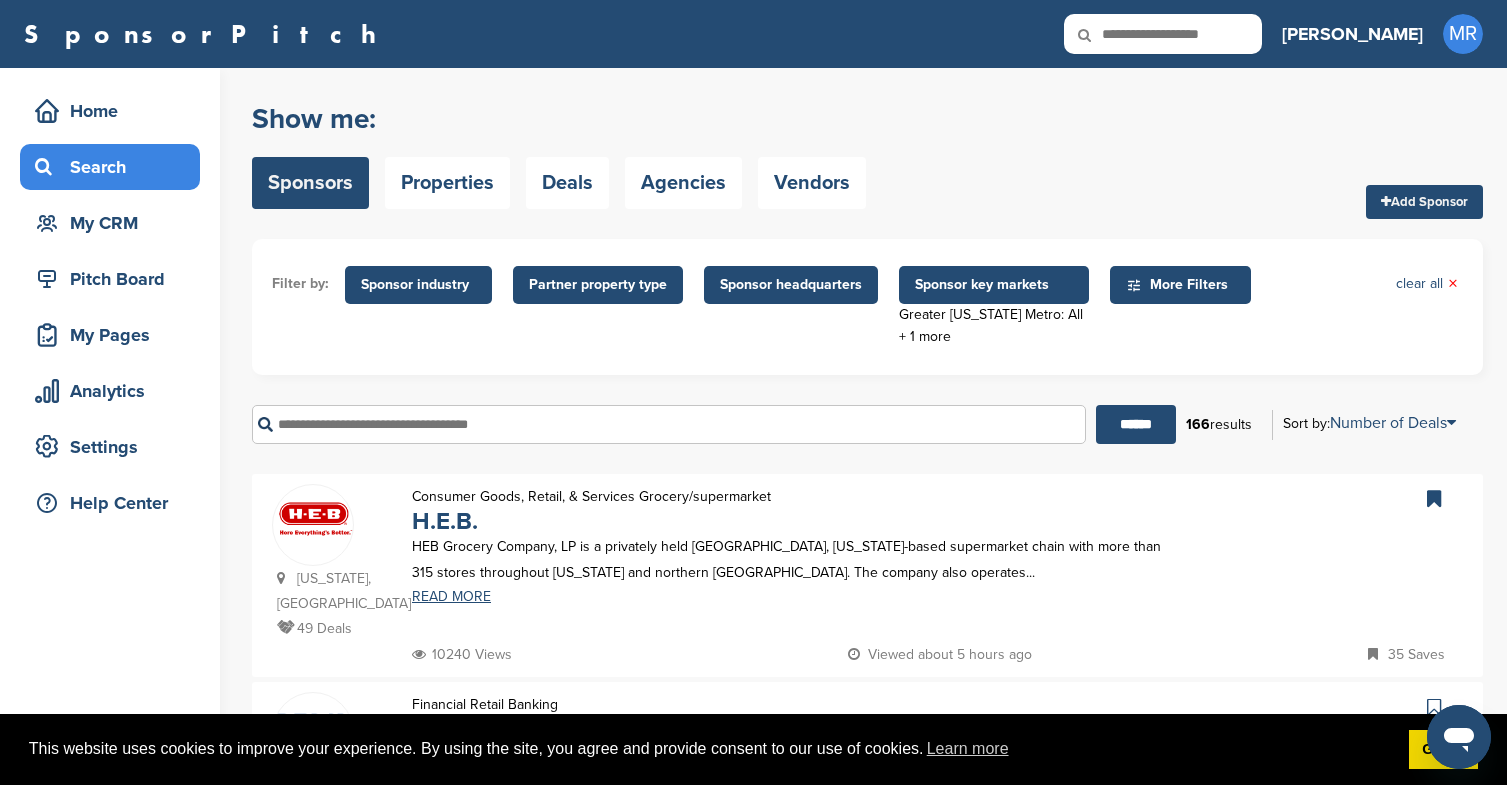 scroll, scrollTop: 0, scrollLeft: 0, axis: both 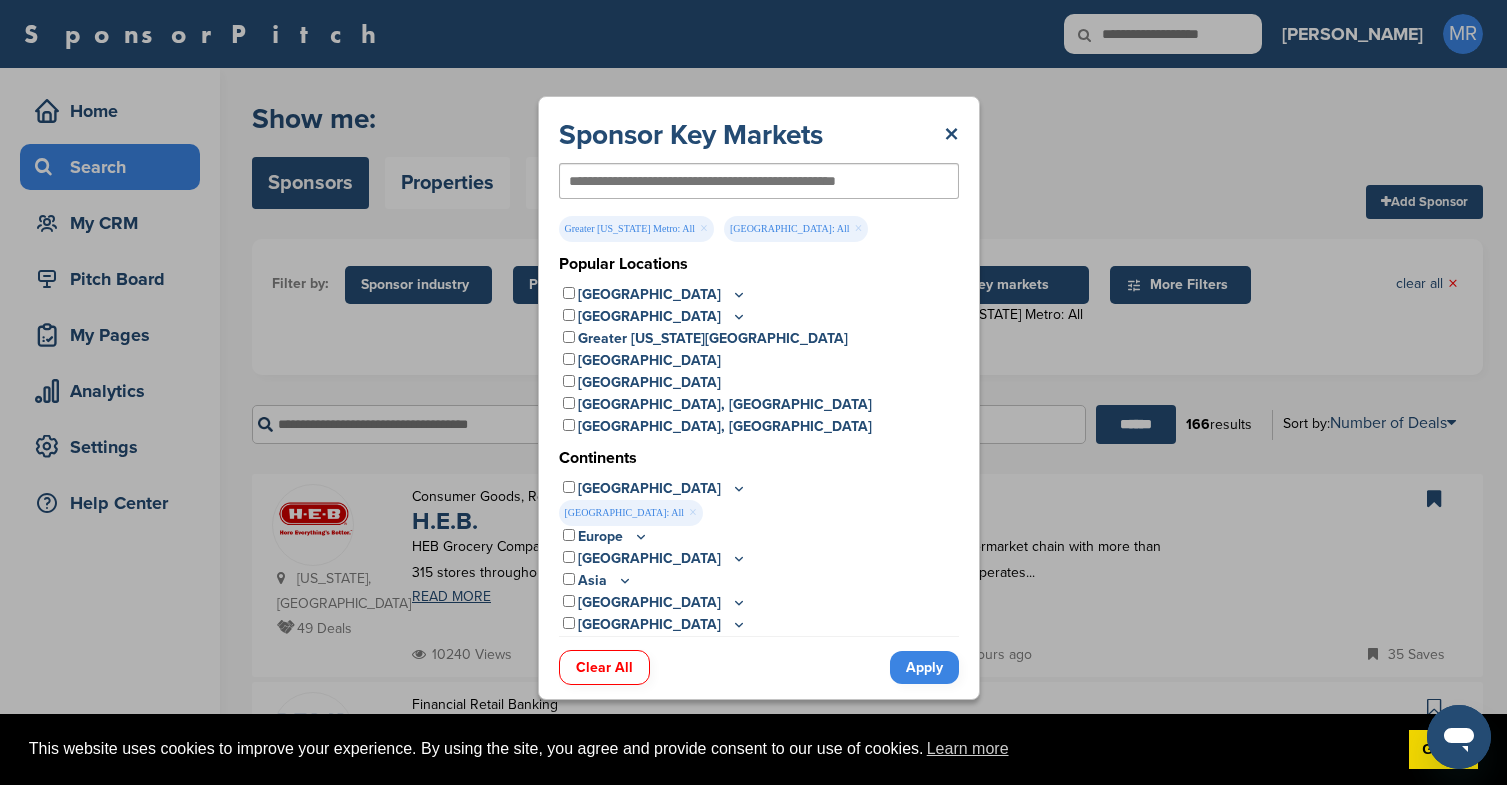 click on "Apply" at bounding box center [924, 667] 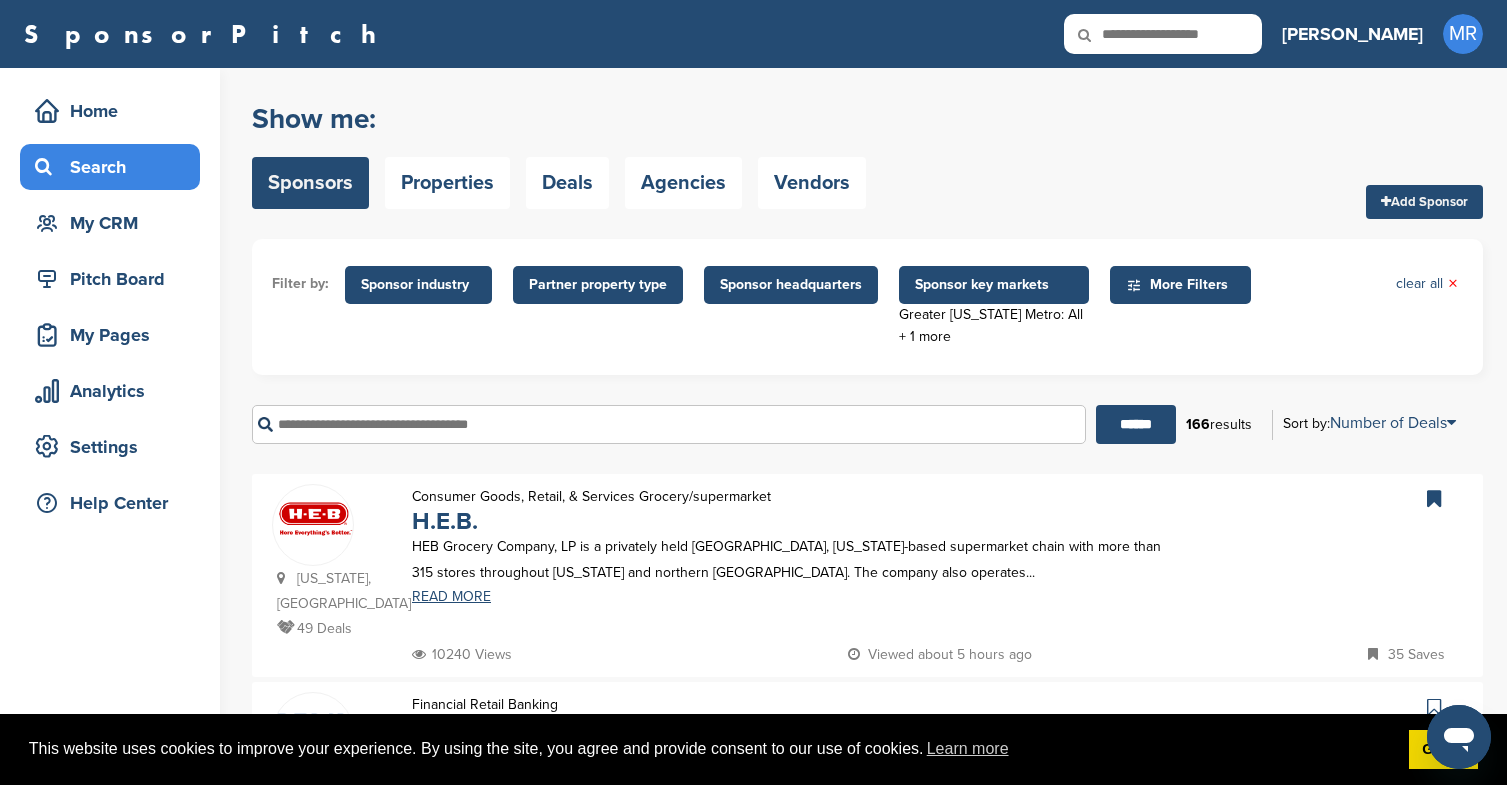 click on "Sponsor key markets" at bounding box center (994, 285) 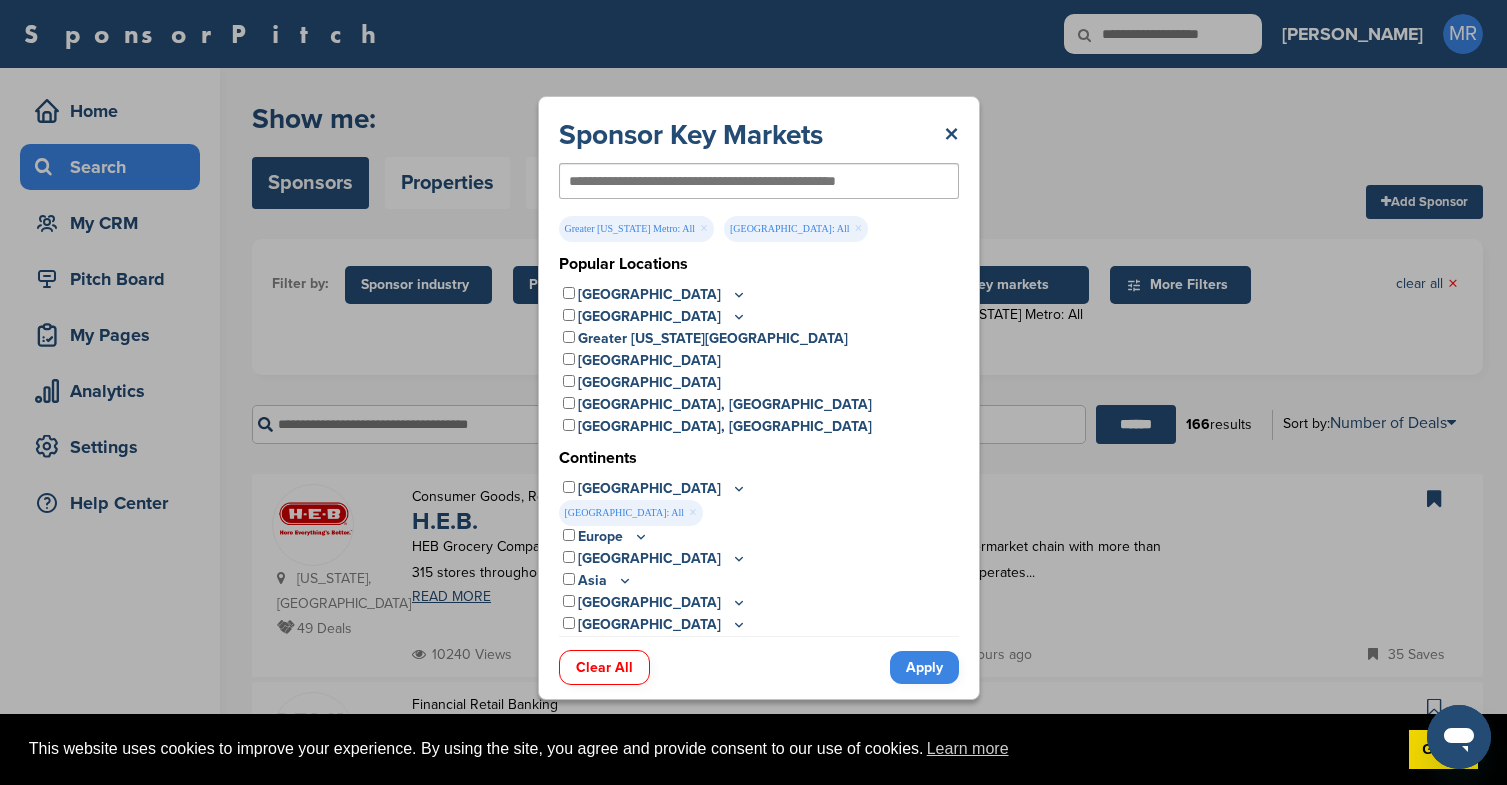 click on "United States" at bounding box center (662, 295) 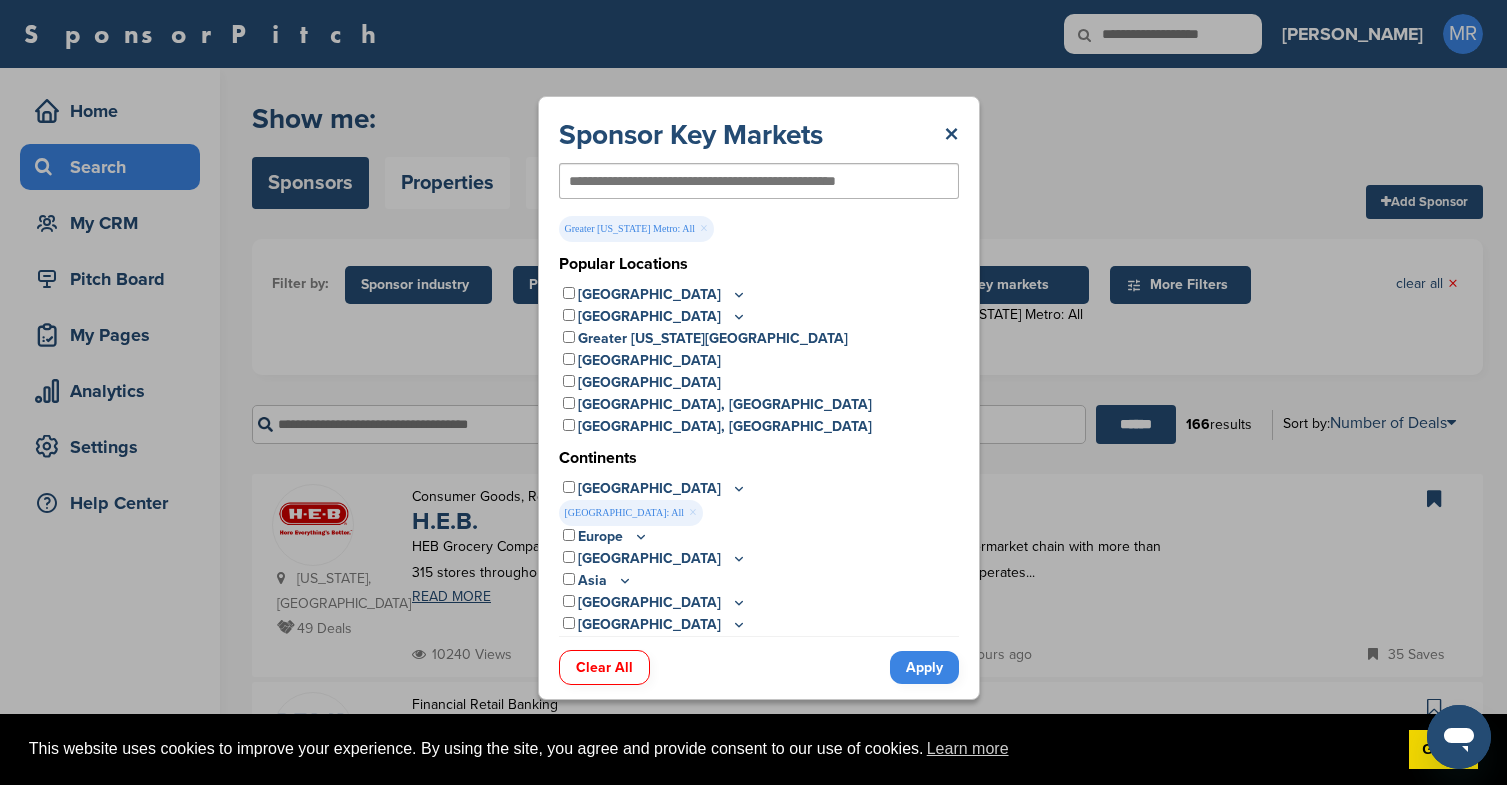 click on "Apply" at bounding box center [924, 667] 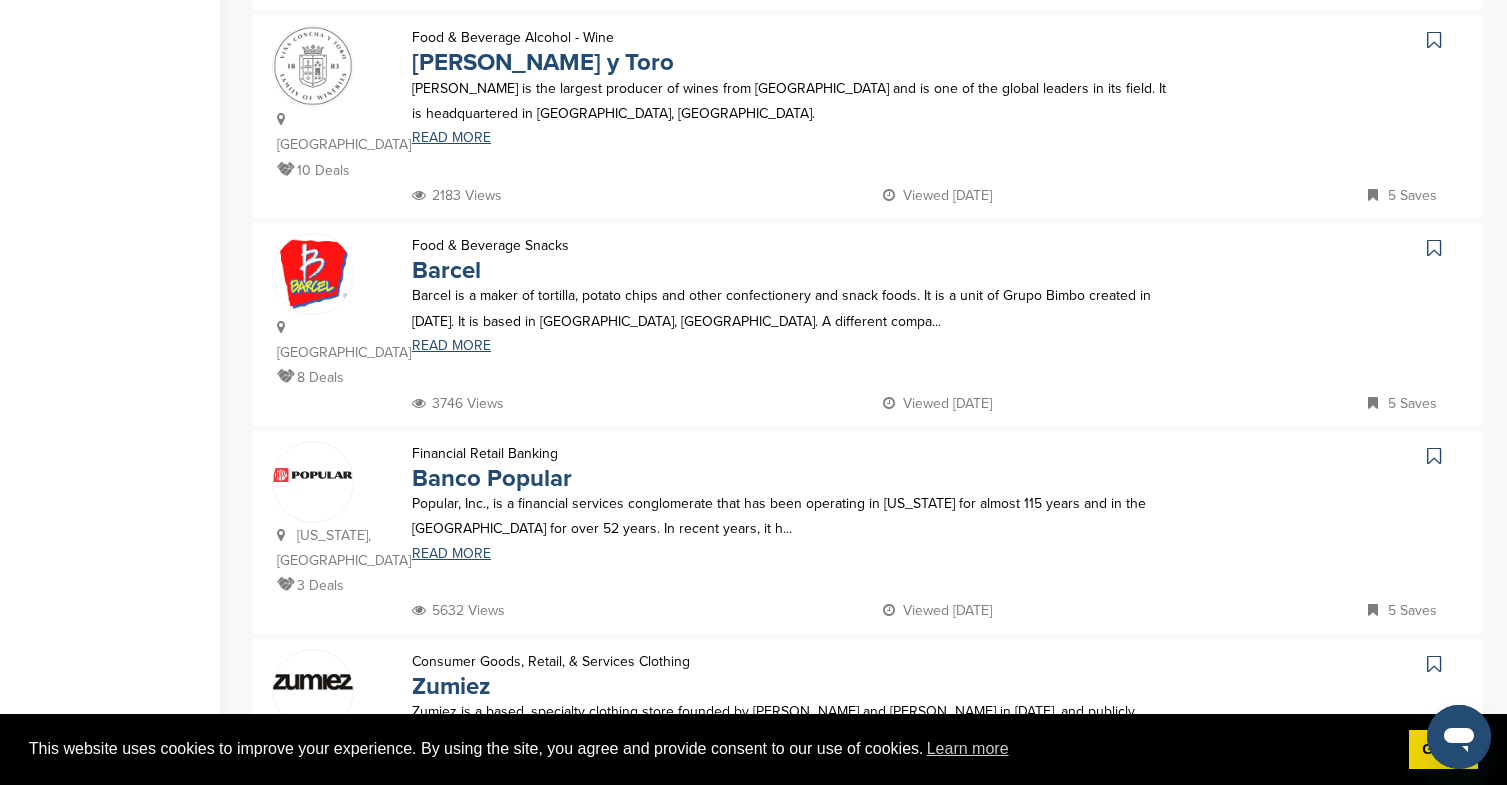 scroll, scrollTop: 1289, scrollLeft: 0, axis: vertical 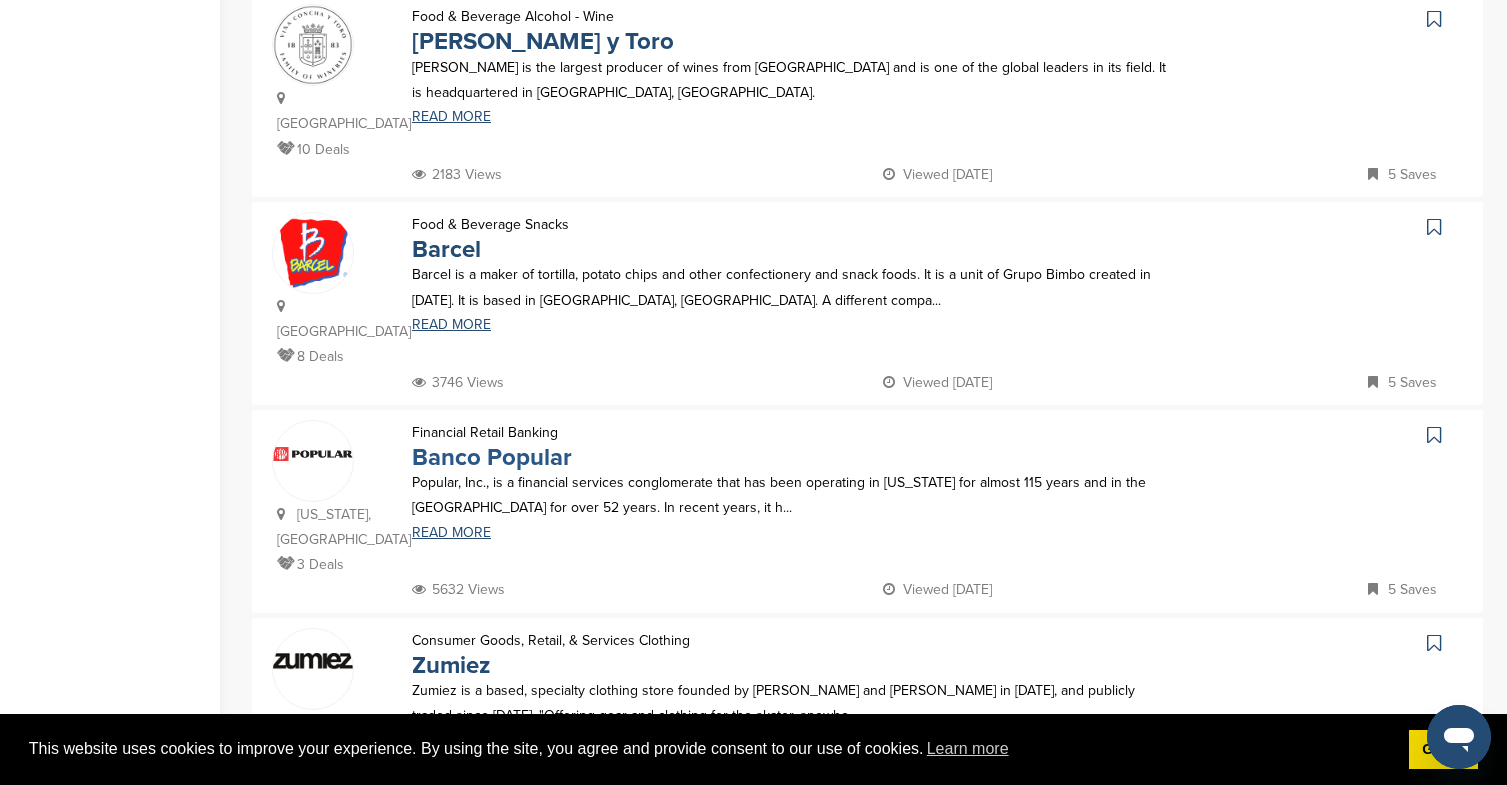 click on "Banco Popular" at bounding box center [492, 457] 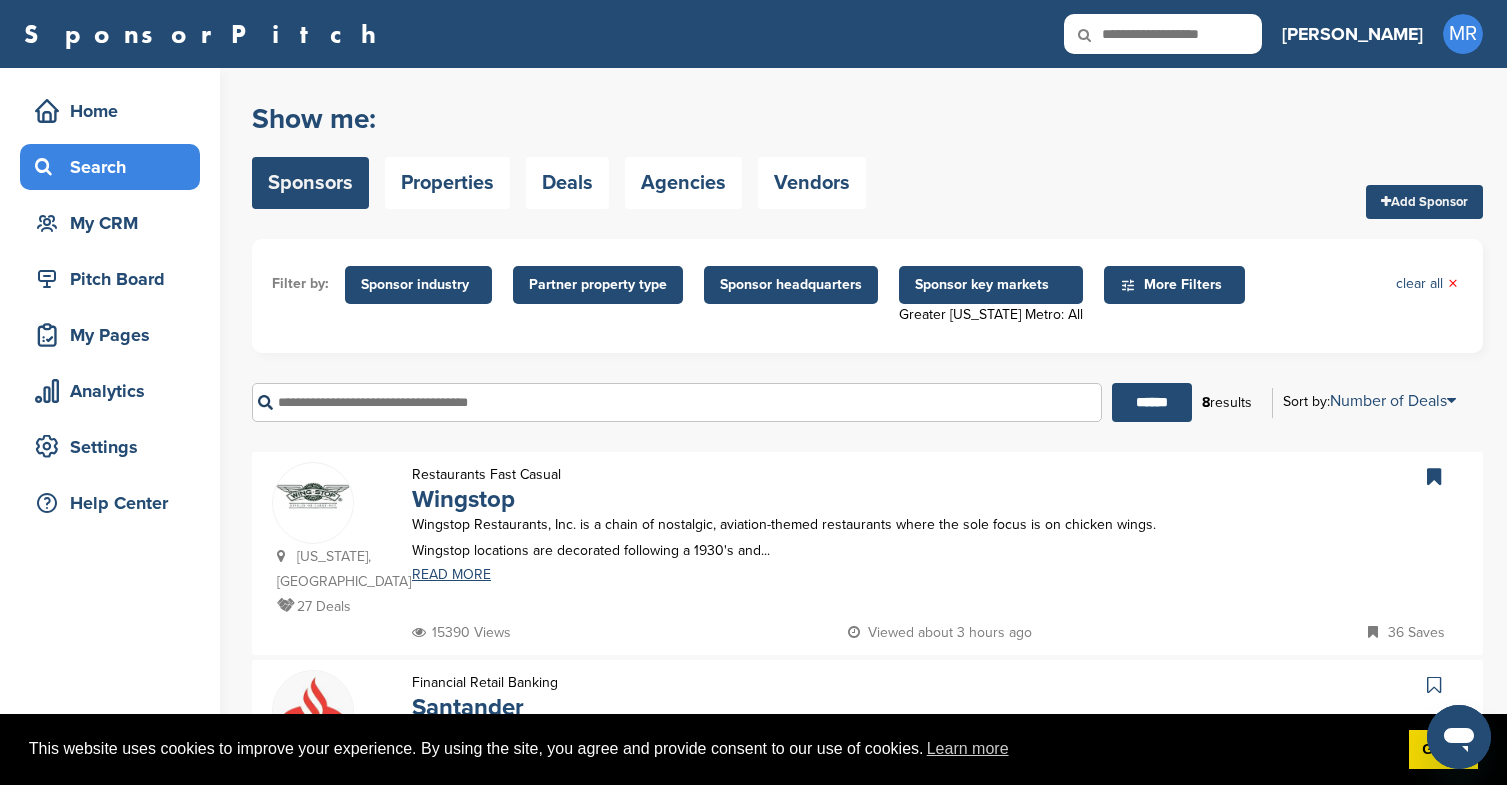scroll, scrollTop: 0, scrollLeft: 0, axis: both 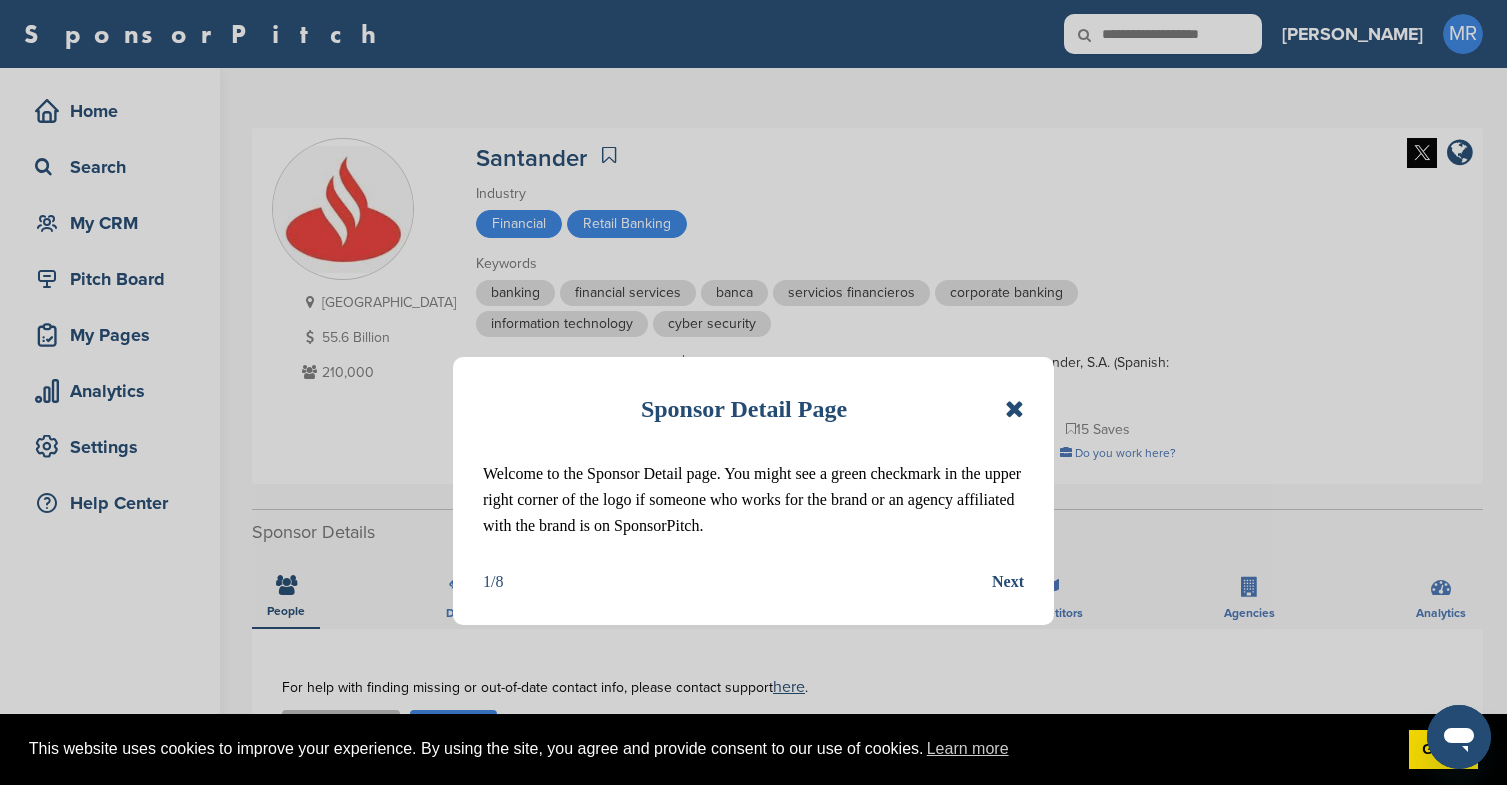 click at bounding box center (1014, 409) 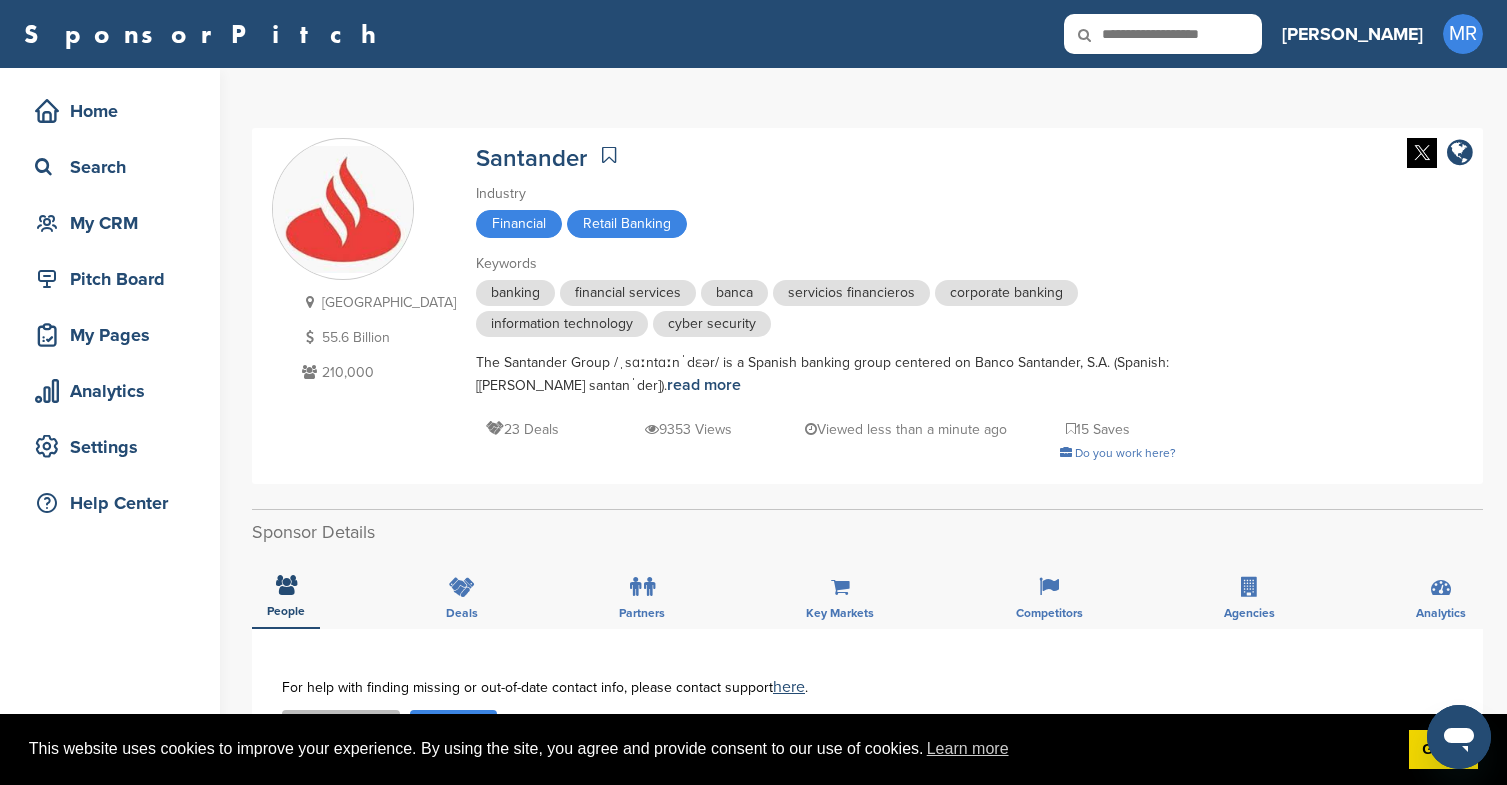 scroll, scrollTop: 0, scrollLeft: 0, axis: both 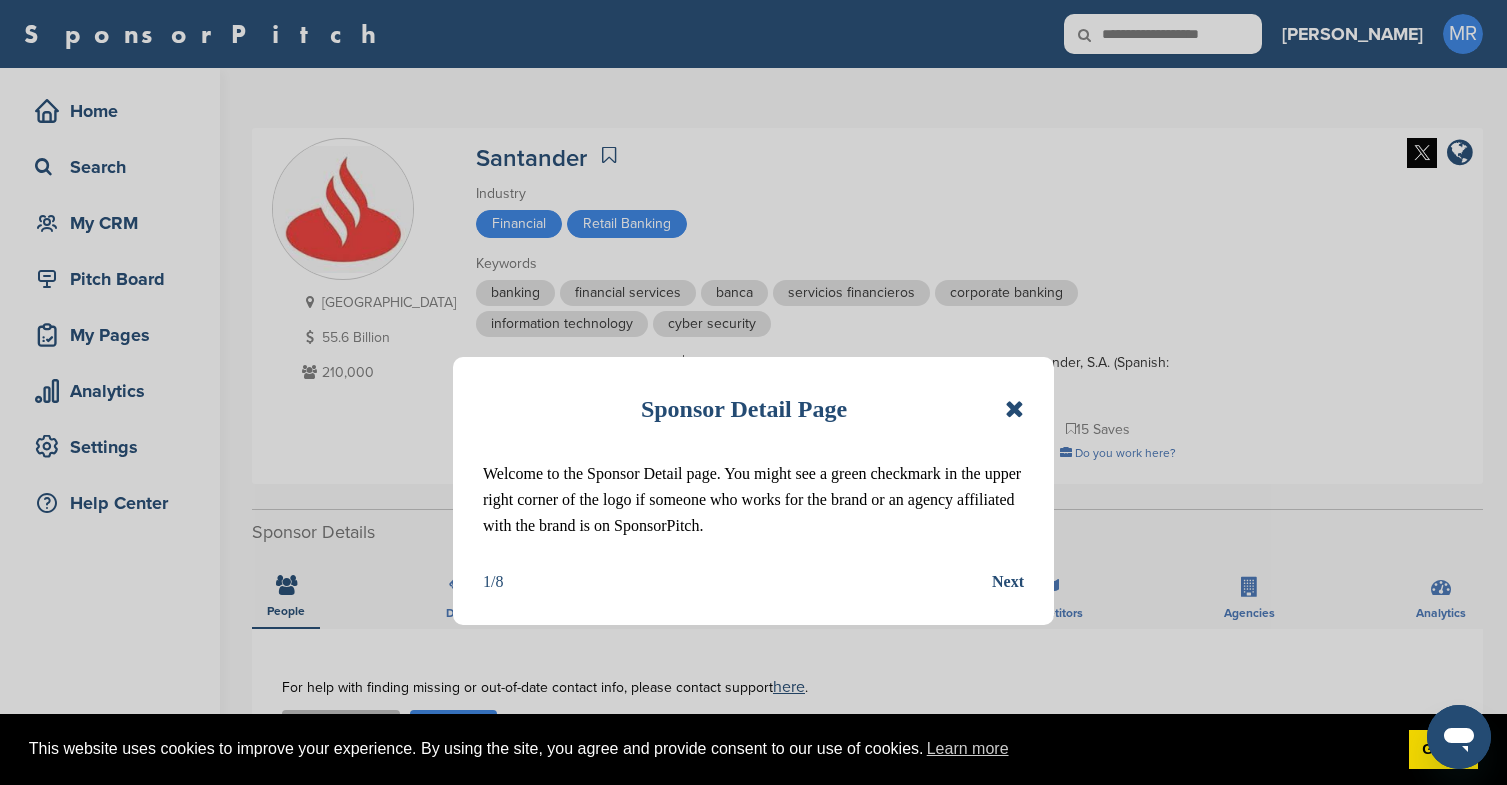 click at bounding box center (1014, 409) 